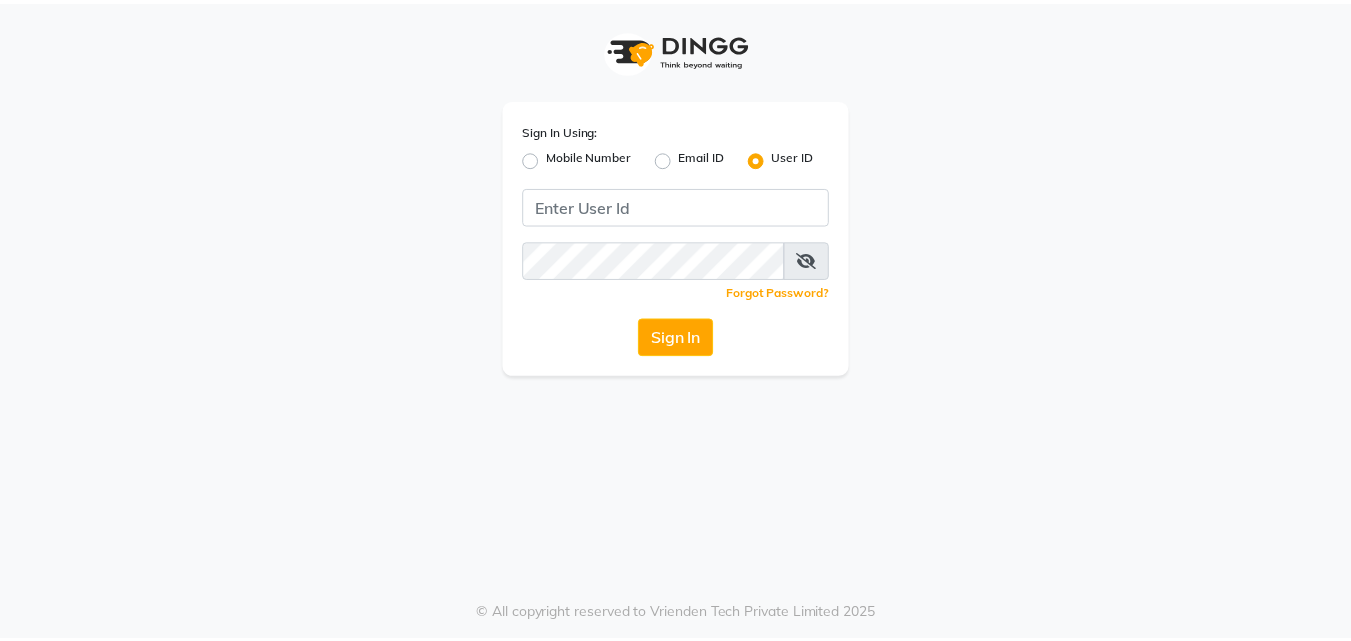 scroll, scrollTop: 0, scrollLeft: 0, axis: both 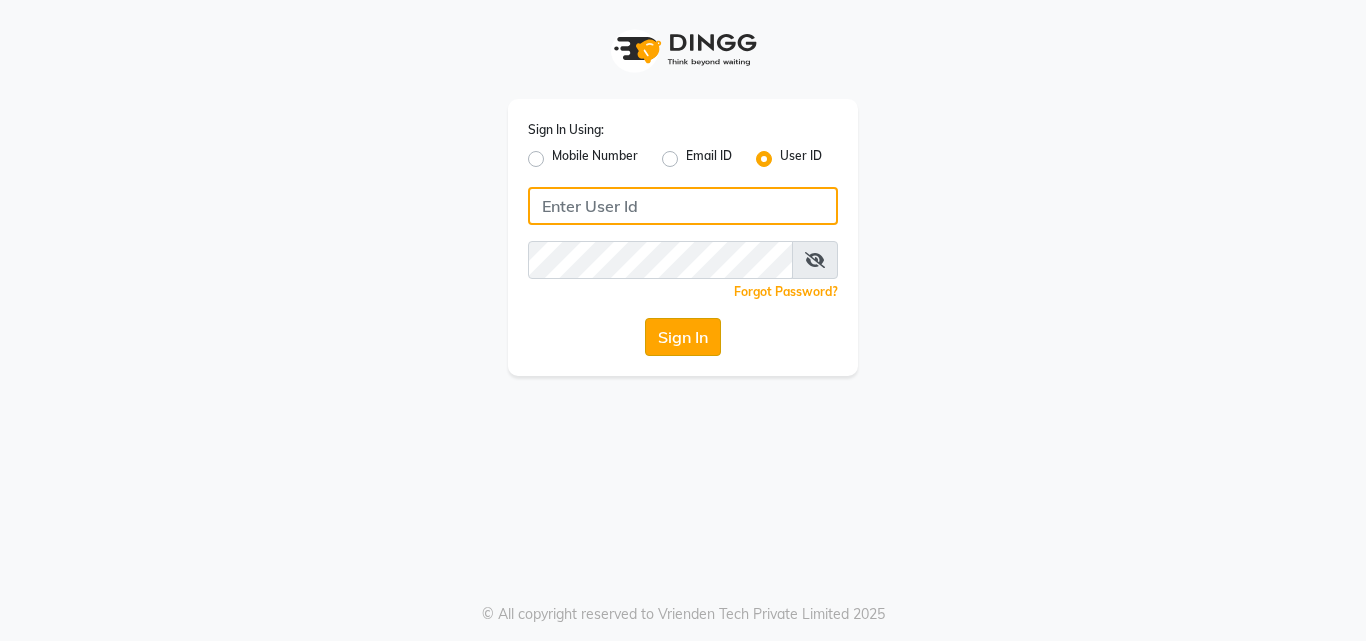 type on "artisanstudio" 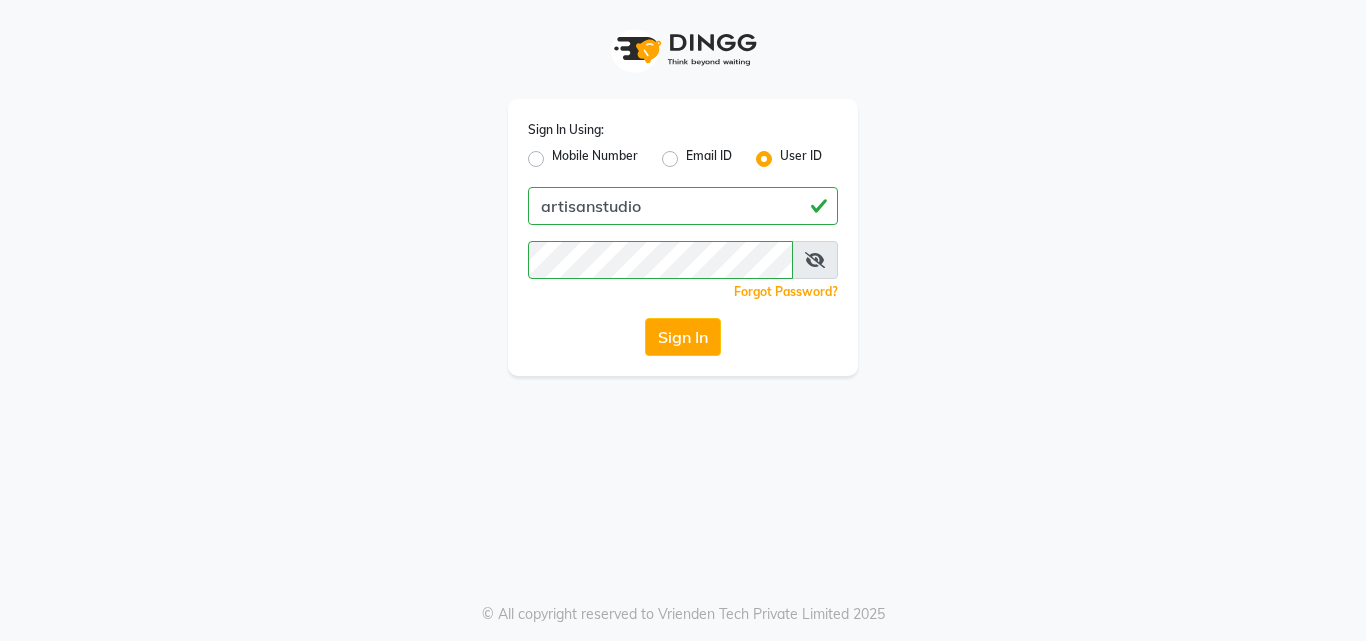 click on "Sign In" 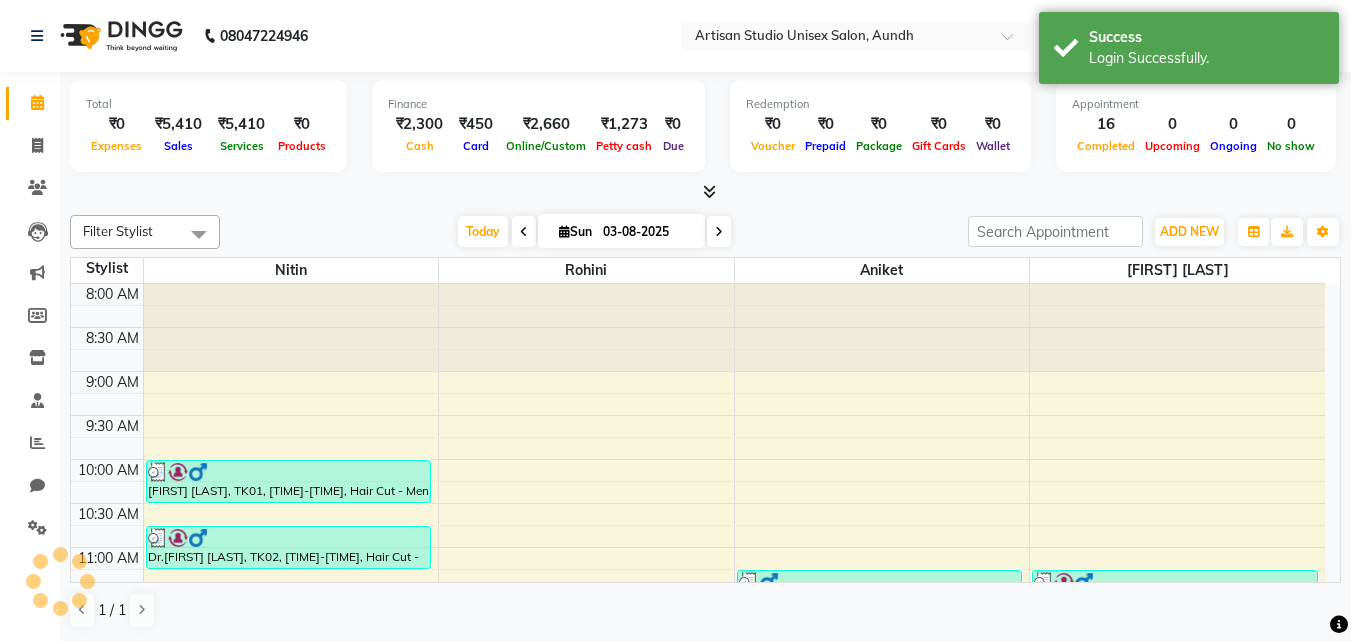 scroll, scrollTop: 0, scrollLeft: 0, axis: both 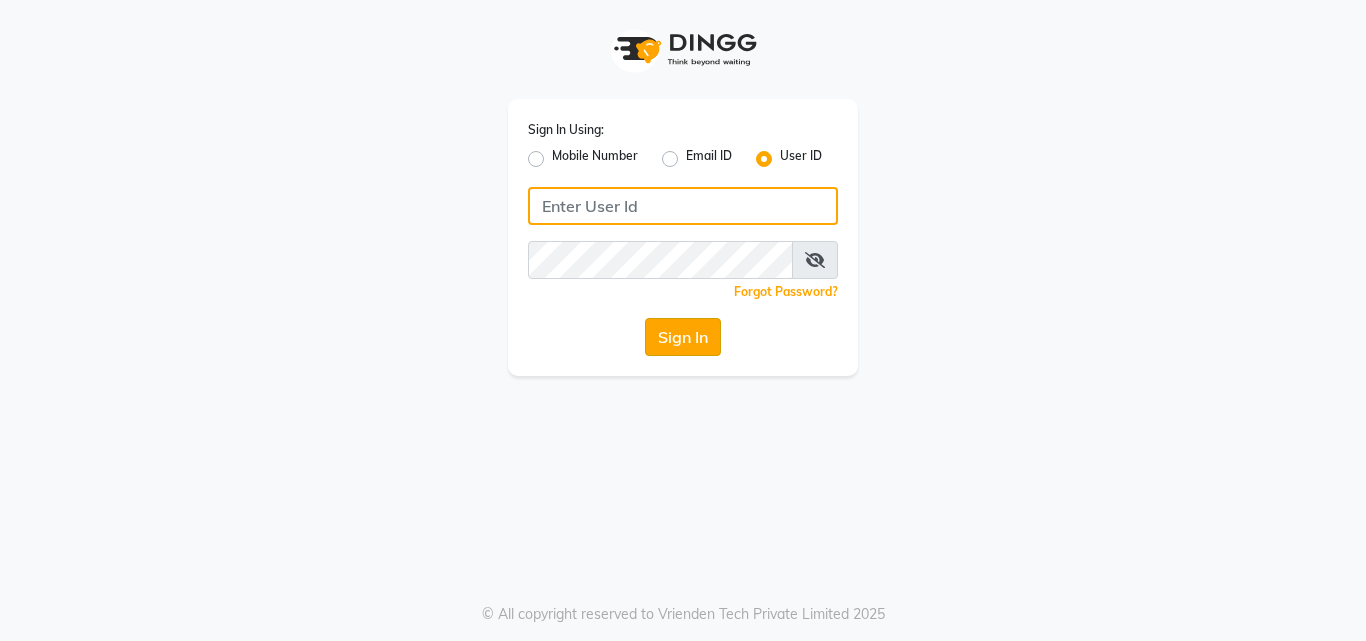 type on "artisanstudio" 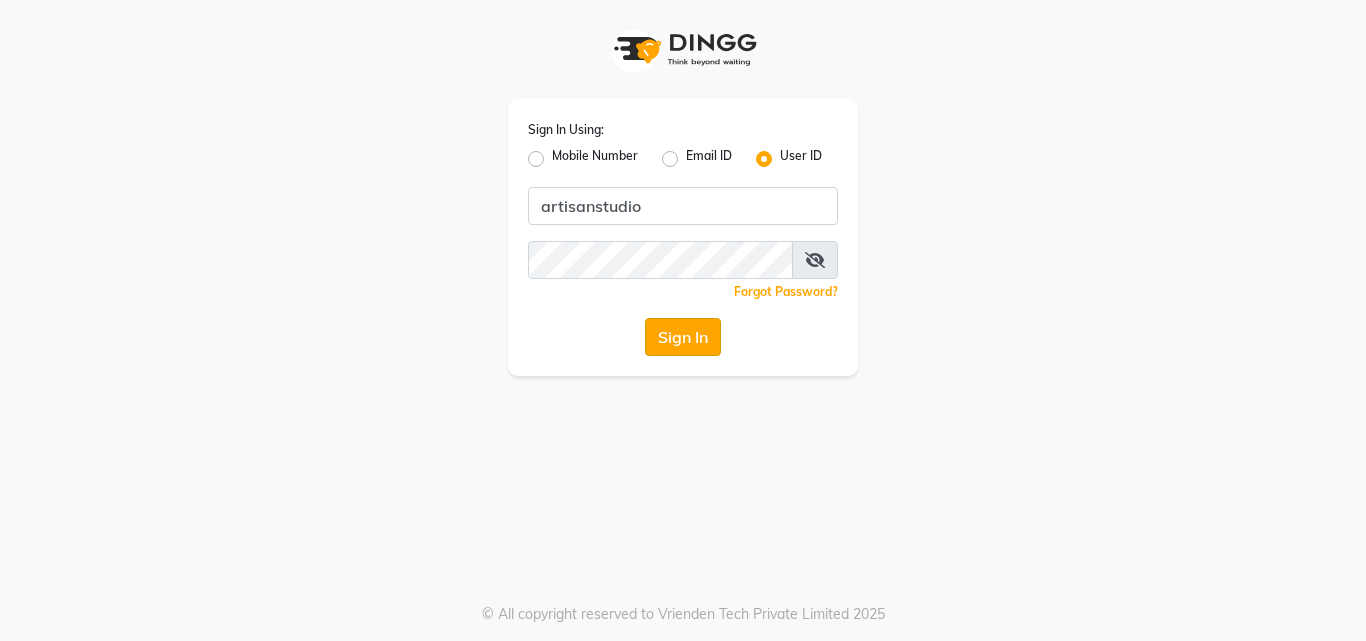 click on "Sign In" 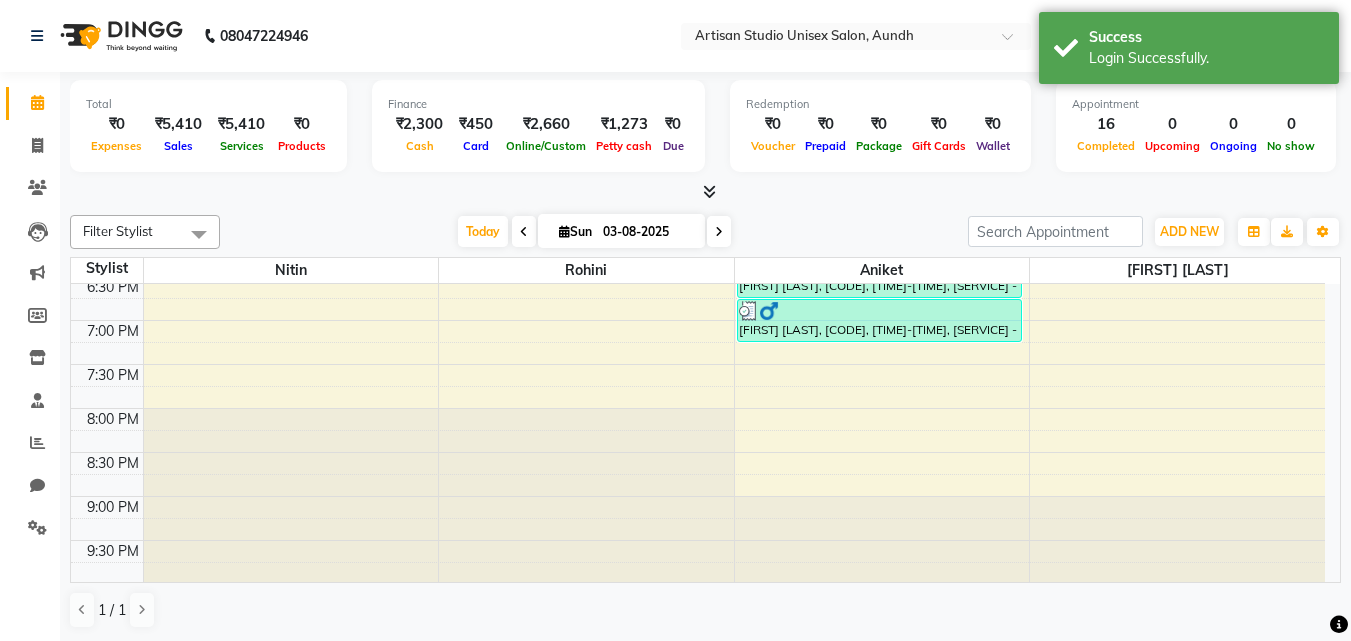 scroll, scrollTop: 933, scrollLeft: 0, axis: vertical 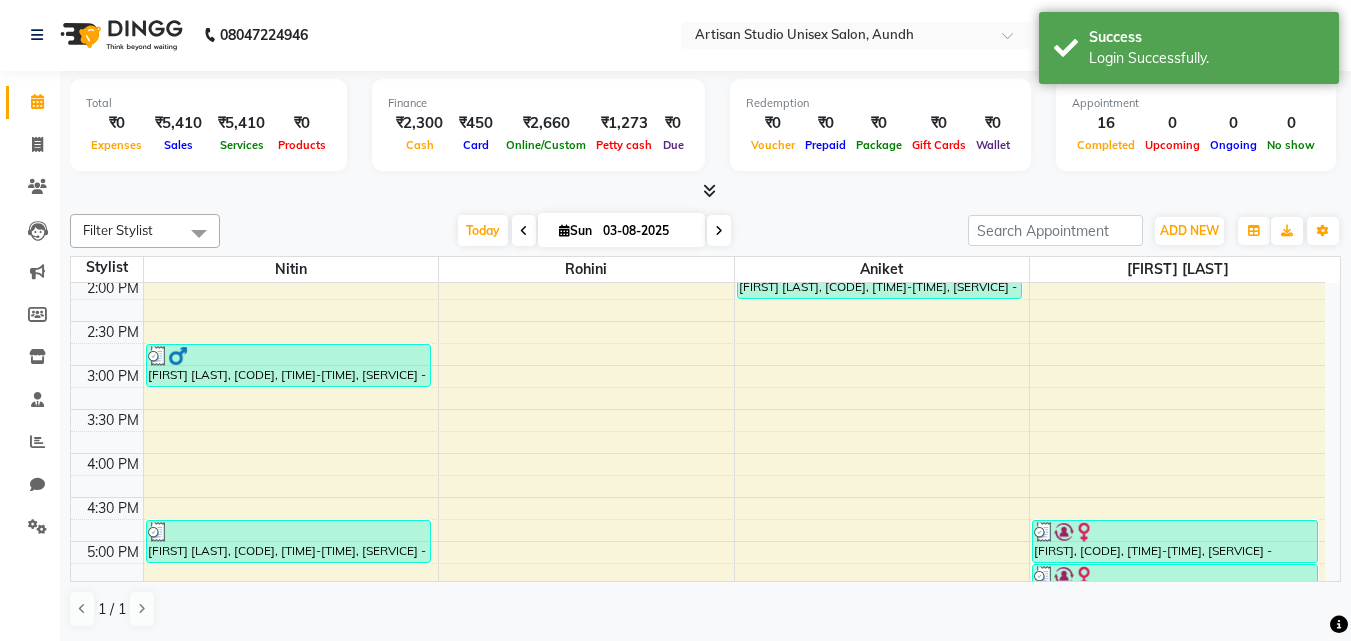 click on "[FIRST] [LAST], [CODE], [TIME]-[TIME], [SERVICE] - [SERVICE] ([STYLIST])     [TITLE] [FIRST] [LAST], [CODE], [TIME]-[TIME], [SERVICE] - [SERVICE] ([STYLIST])     [FIRST] [LAST], [CODE], [TIME]-[TIME], [SERVICE] - [SERVICE]     [FIRST] [LAST], [CODE], [TIME]-[TIME], [SERVICE] - [SERVICE] ([STYLIST])     [FIRST] [LAST], [CODE], [TIME]-[TIME], [SERVICE] - [SERVICE] ([STYLIST])     [FIRST] [LAST], [CODE], [TIME]-[TIME], [SERVICE] - [SERVICE] ([STYLIST])     [FIRST] [LAST], [CODE], [TIME]-[TIME], [SERVICE] - [SERVICE] ([STYLIST])     [FIRST] [LAST], [CODE], [TIME]-[TIME], [SERVICE] - [SERVICE],[SERVICE] - [SERVICE]     [FIRST] [LAST], [CODE], [TIME]-[TIME], [SERVICE] - [SERVICE] ([STYLIST])" at bounding box center (698, 365) 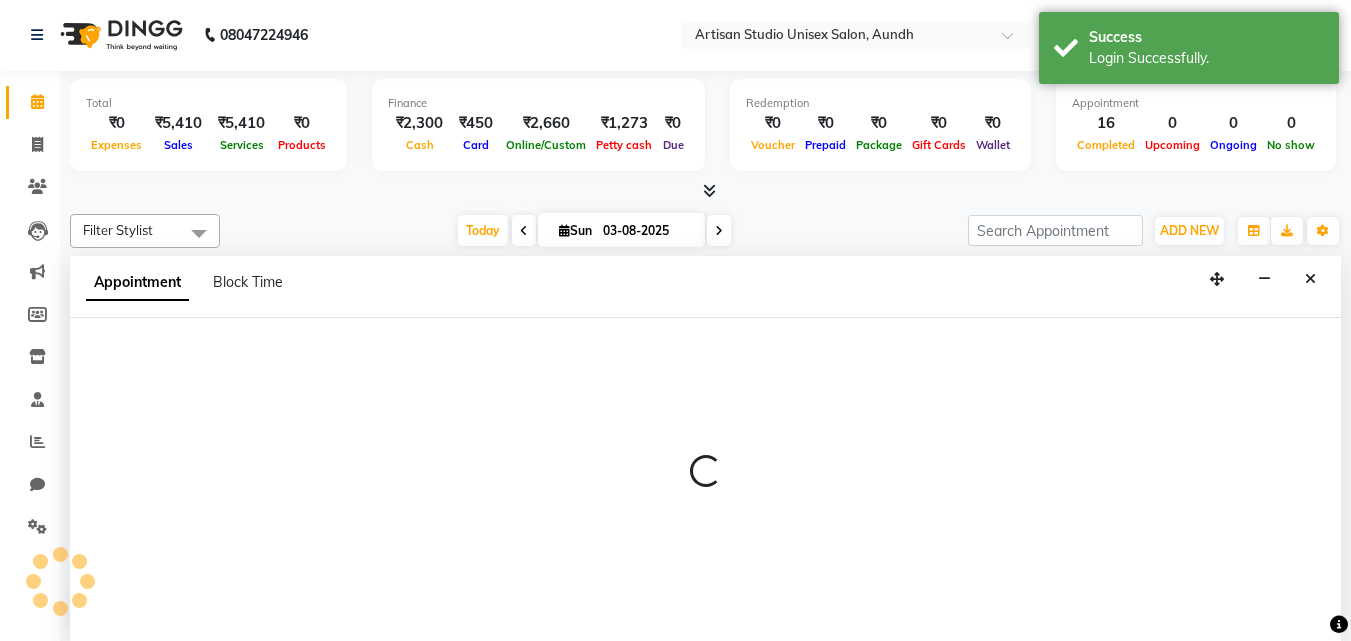 select on "31468" 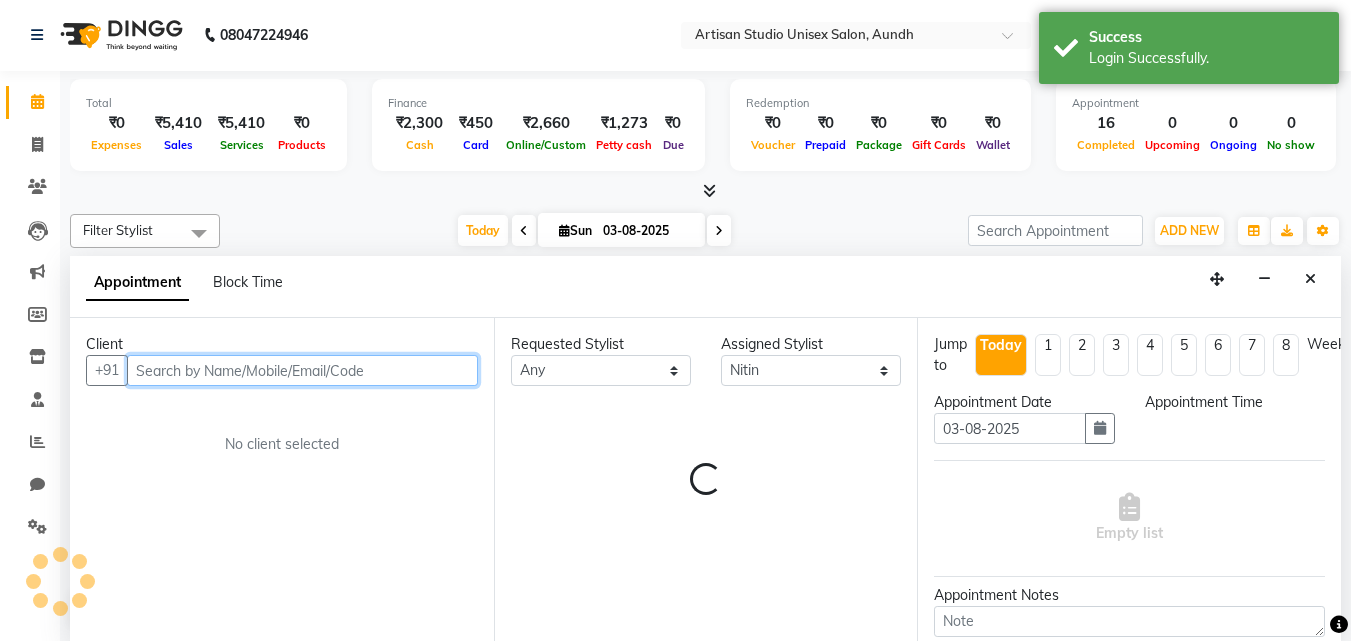 select on "915" 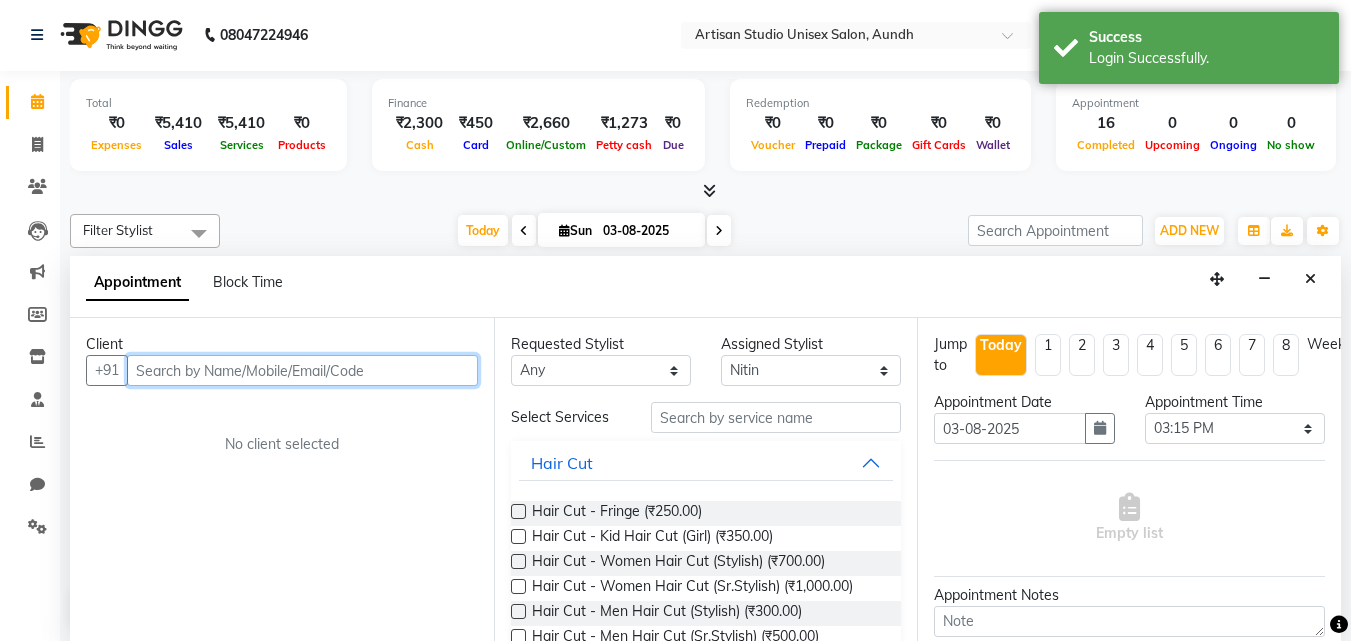 click at bounding box center [302, 370] 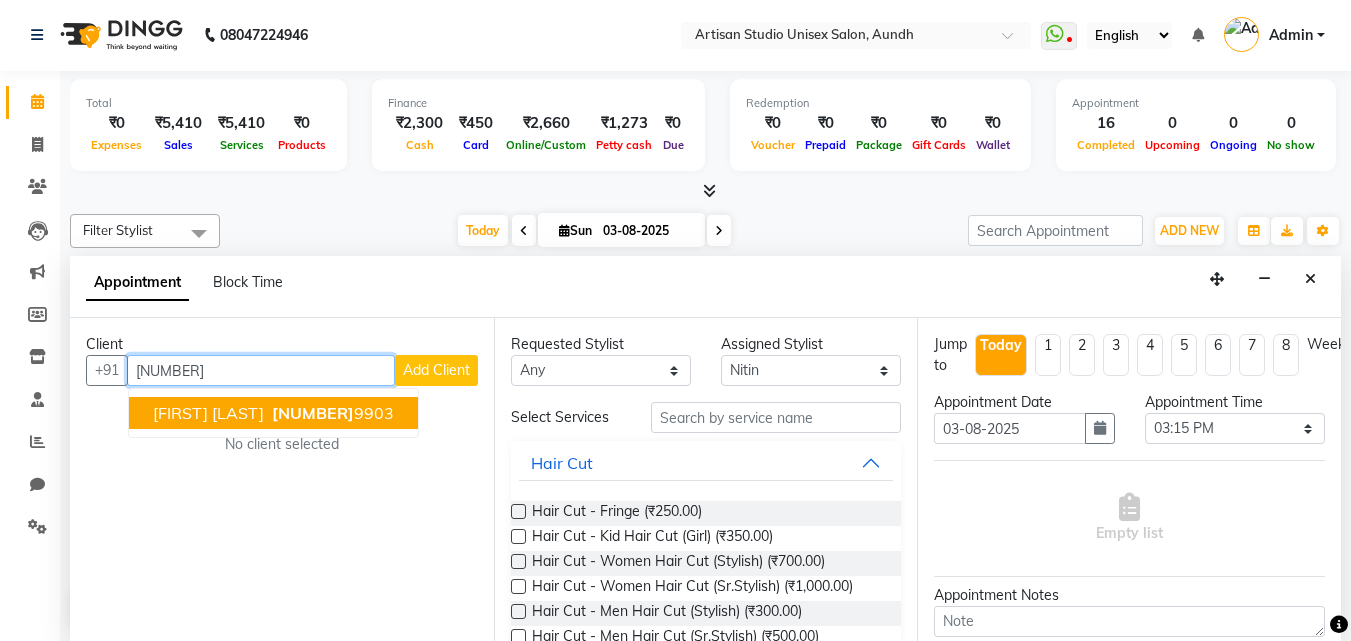 click on "[NUMBER] [NUMBER]" at bounding box center (331, 413) 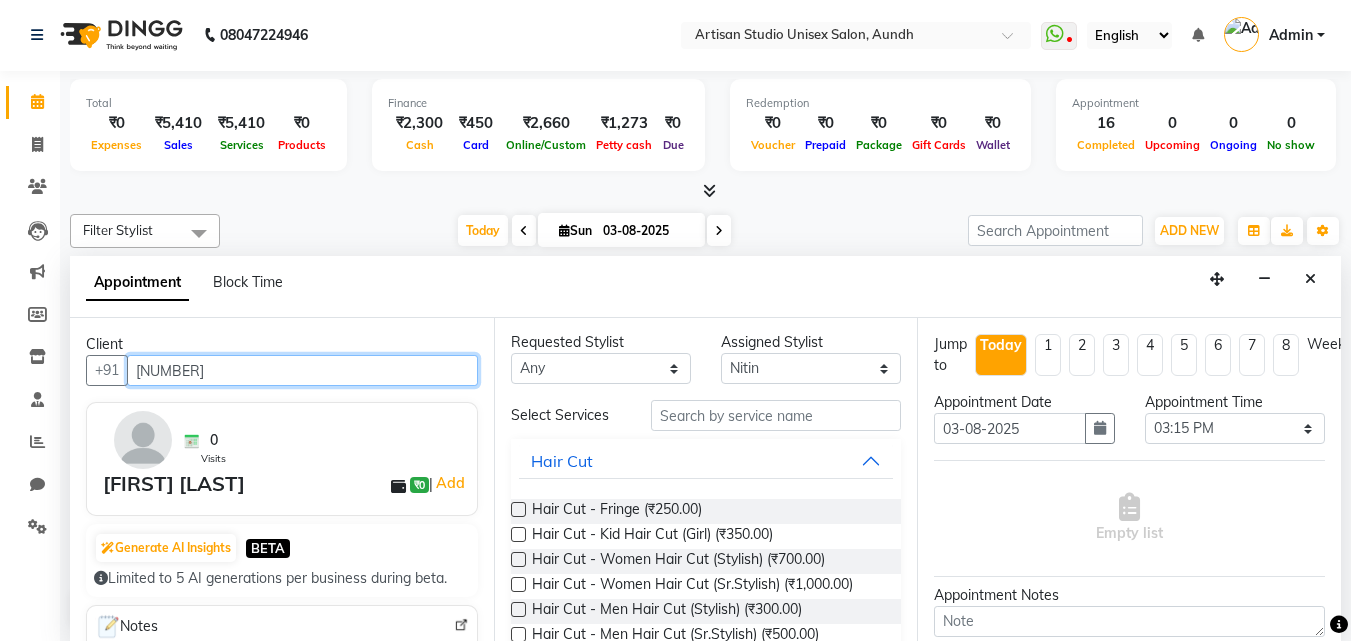 scroll, scrollTop: 0, scrollLeft: 0, axis: both 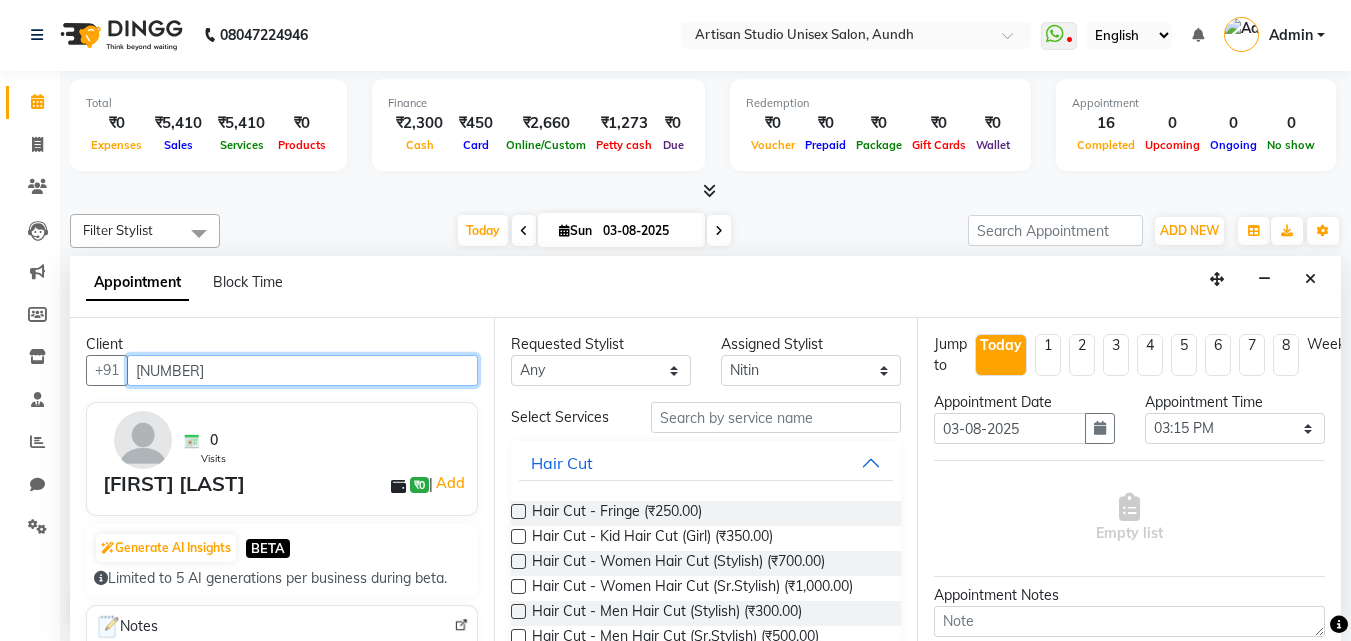 type on "[NUMBER]" 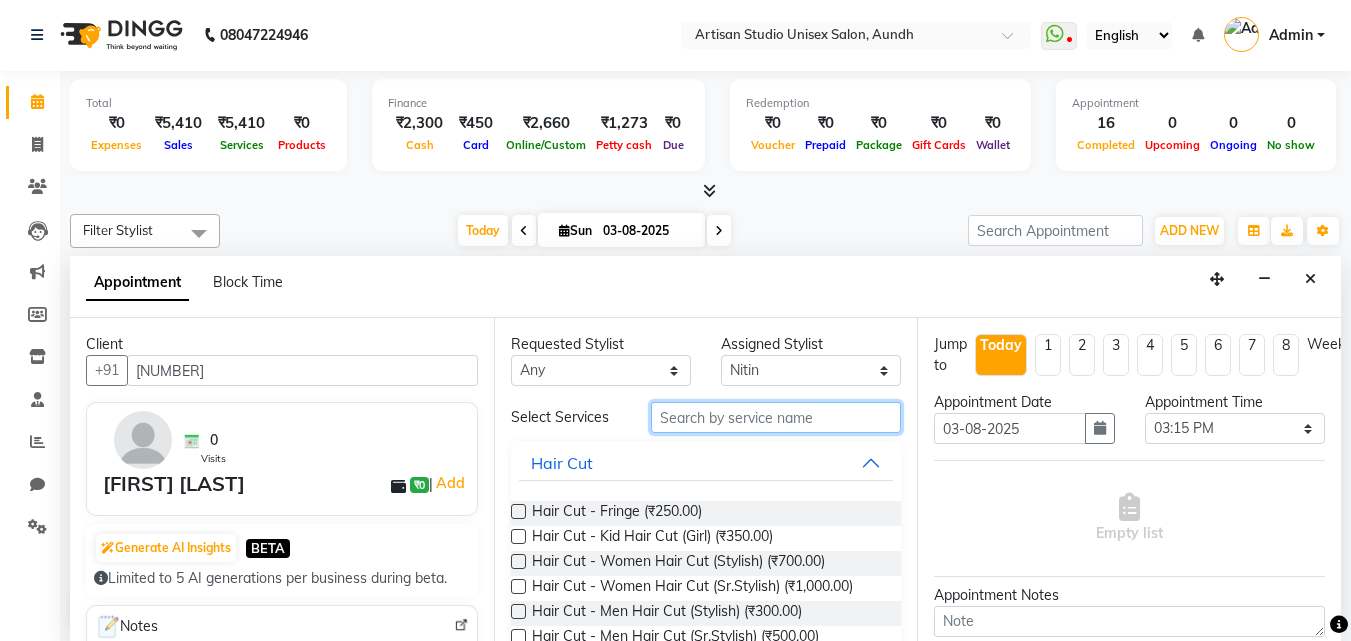 click at bounding box center [776, 417] 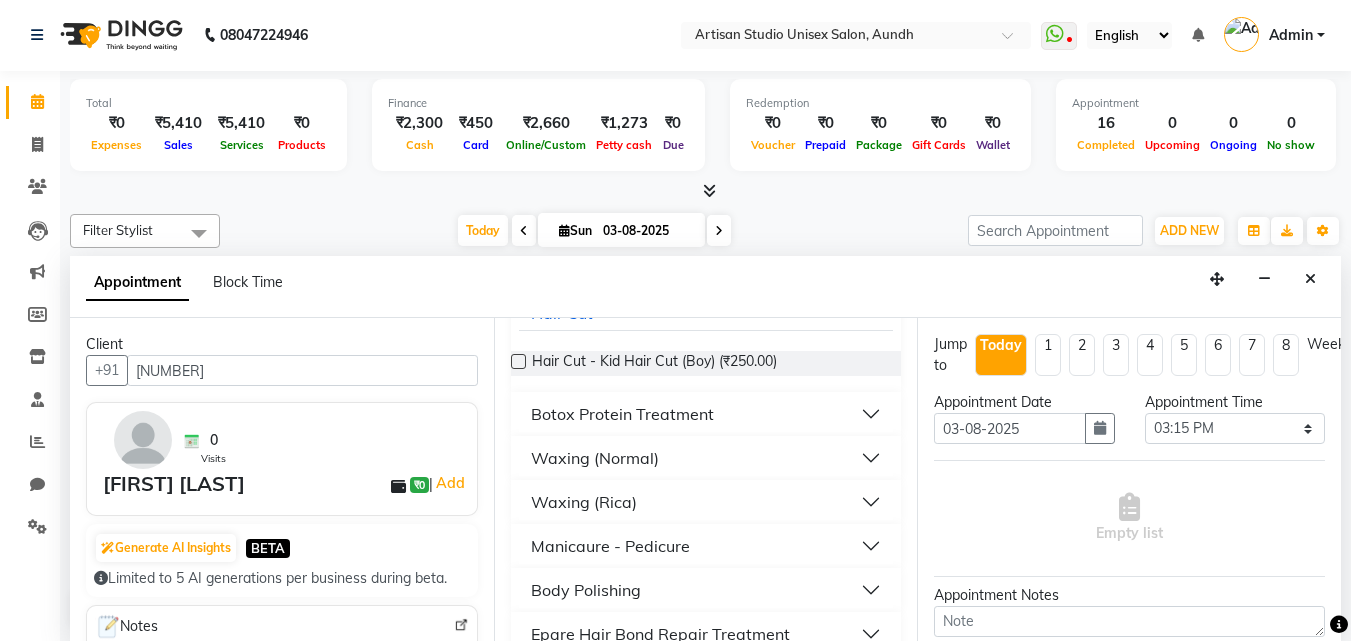 scroll, scrollTop: 200, scrollLeft: 0, axis: vertical 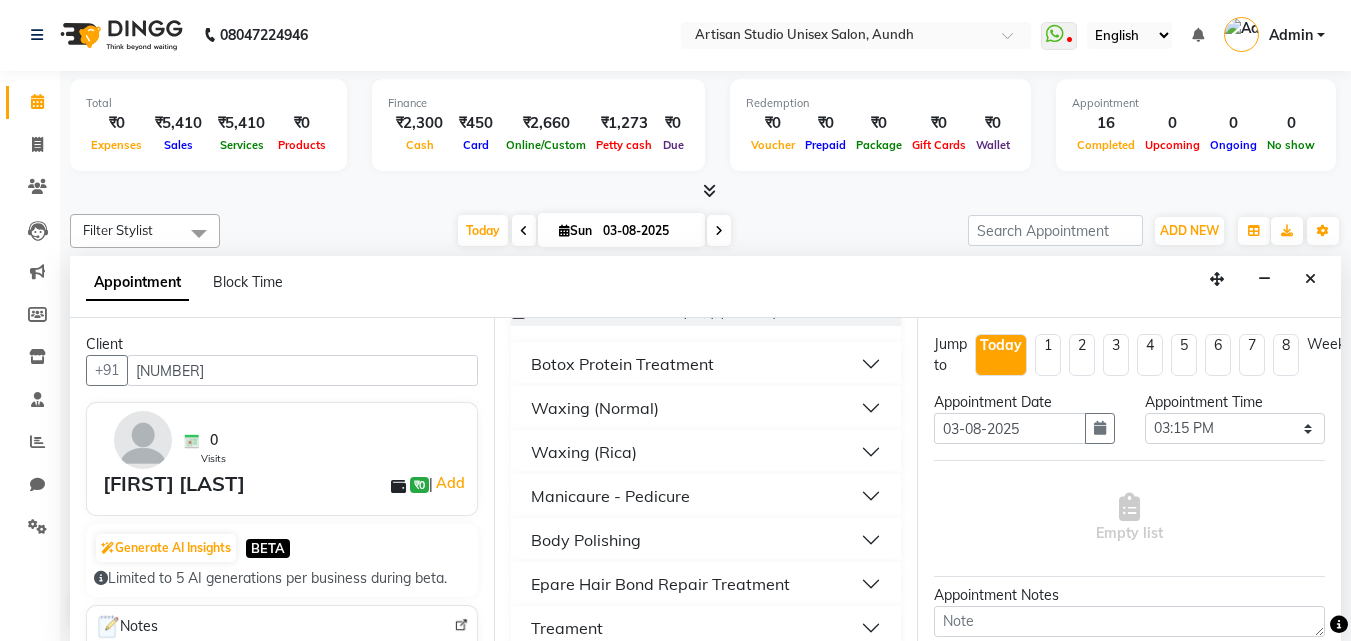 type on "bo" 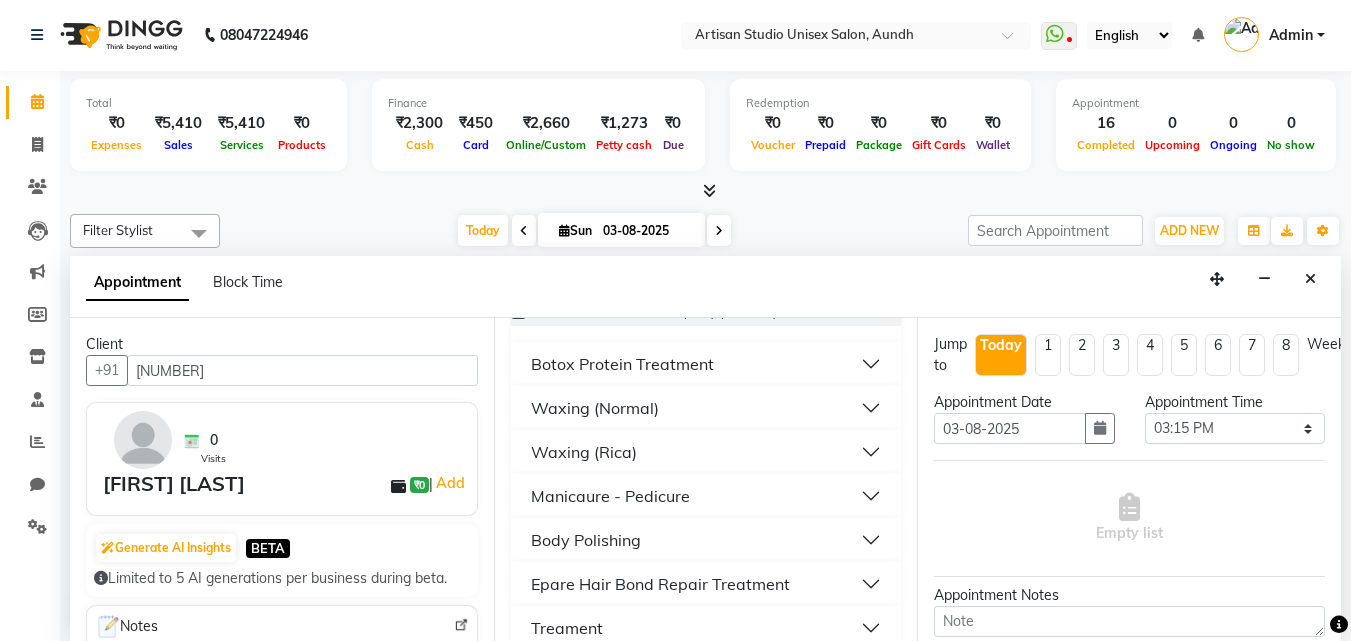 click on "Botox Protein Treatment" at bounding box center (706, 364) 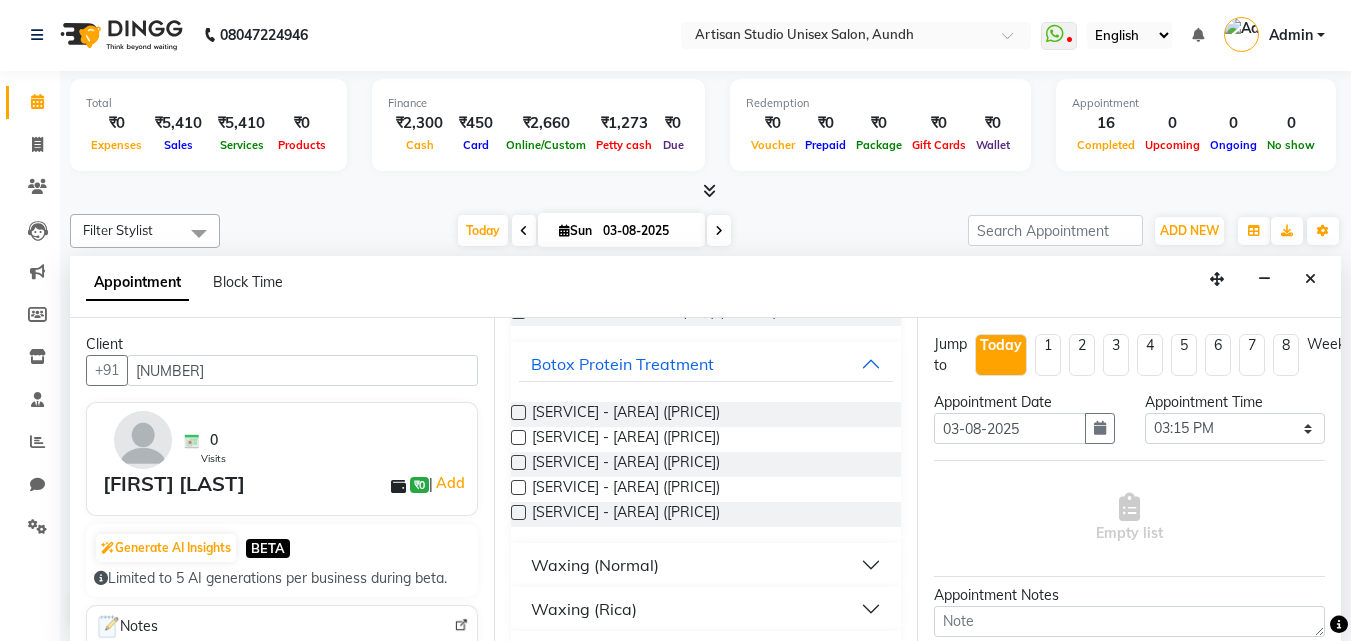 click at bounding box center [518, 462] 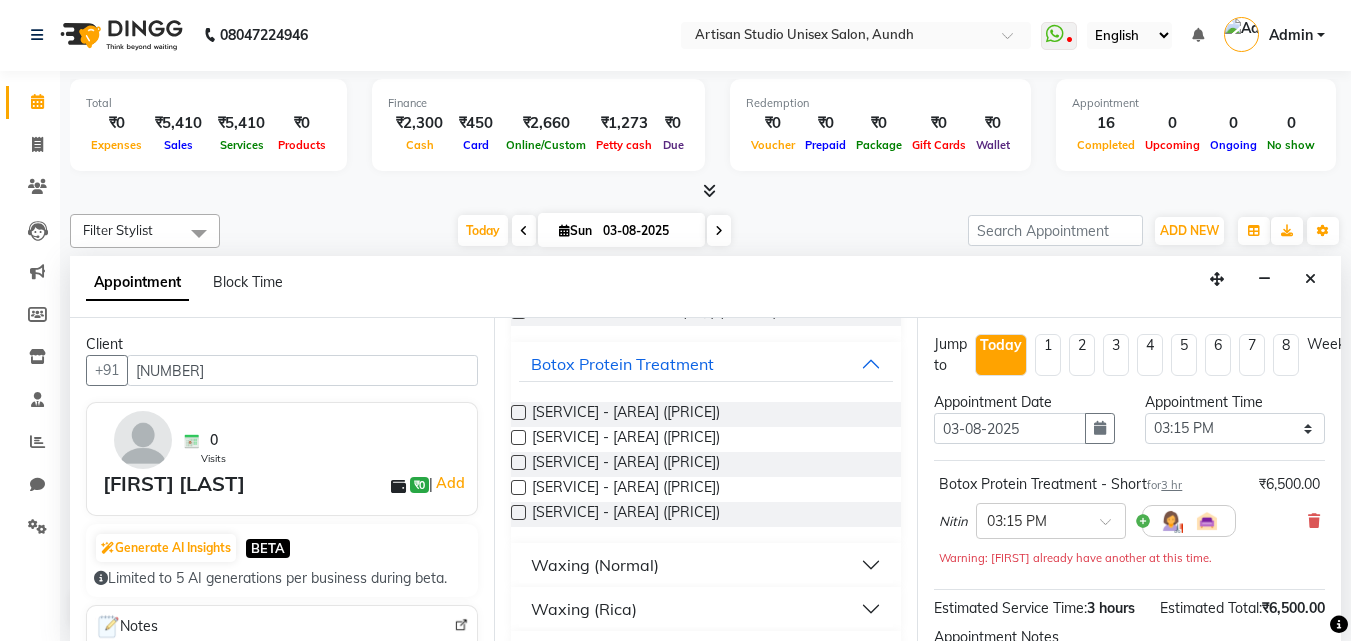 click at bounding box center (518, 462) 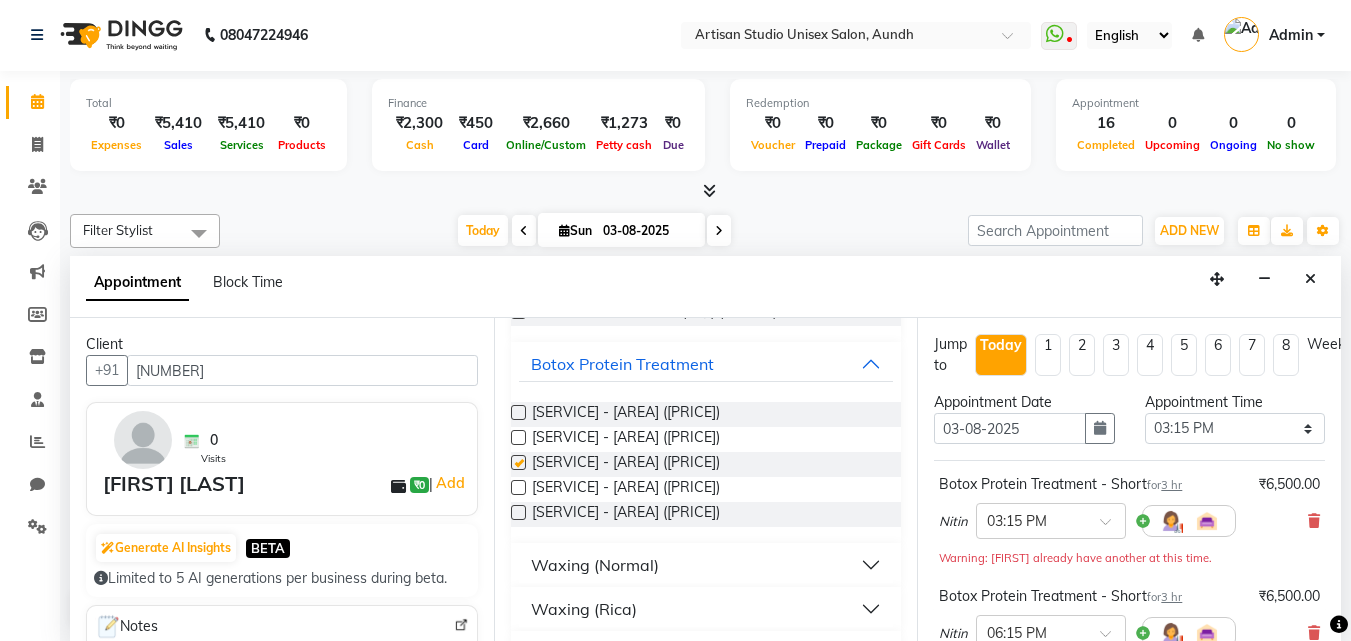 checkbox on "false" 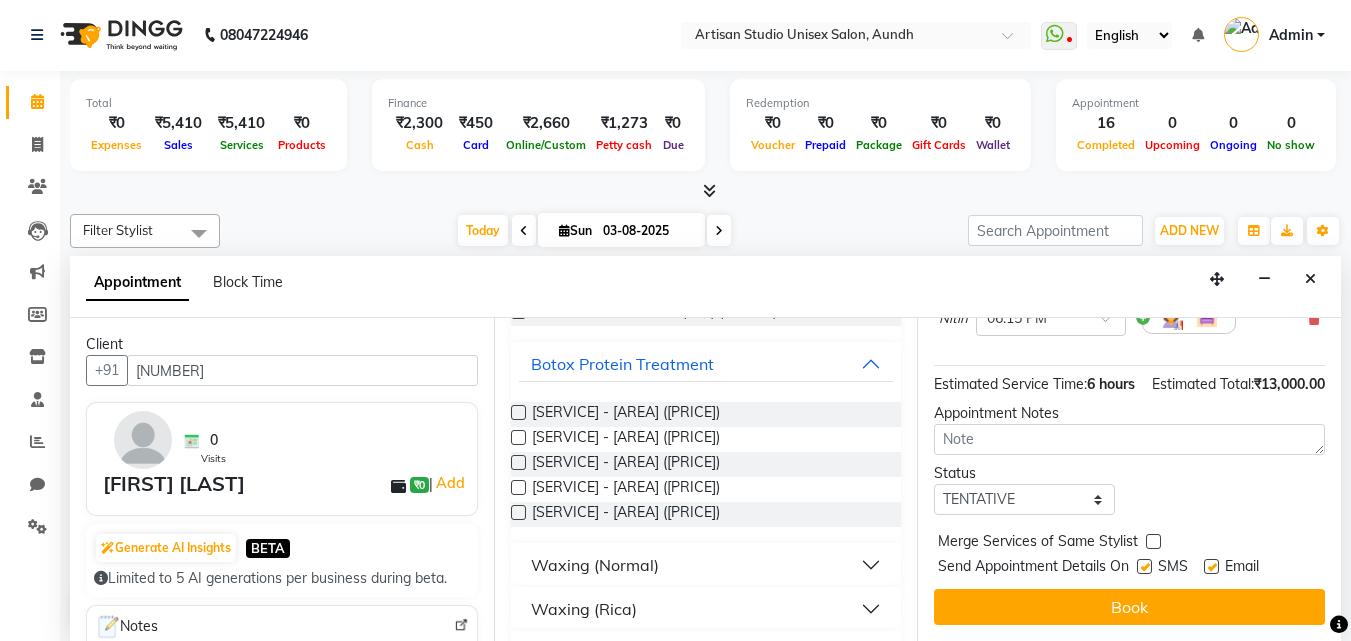 scroll, scrollTop: 351, scrollLeft: 0, axis: vertical 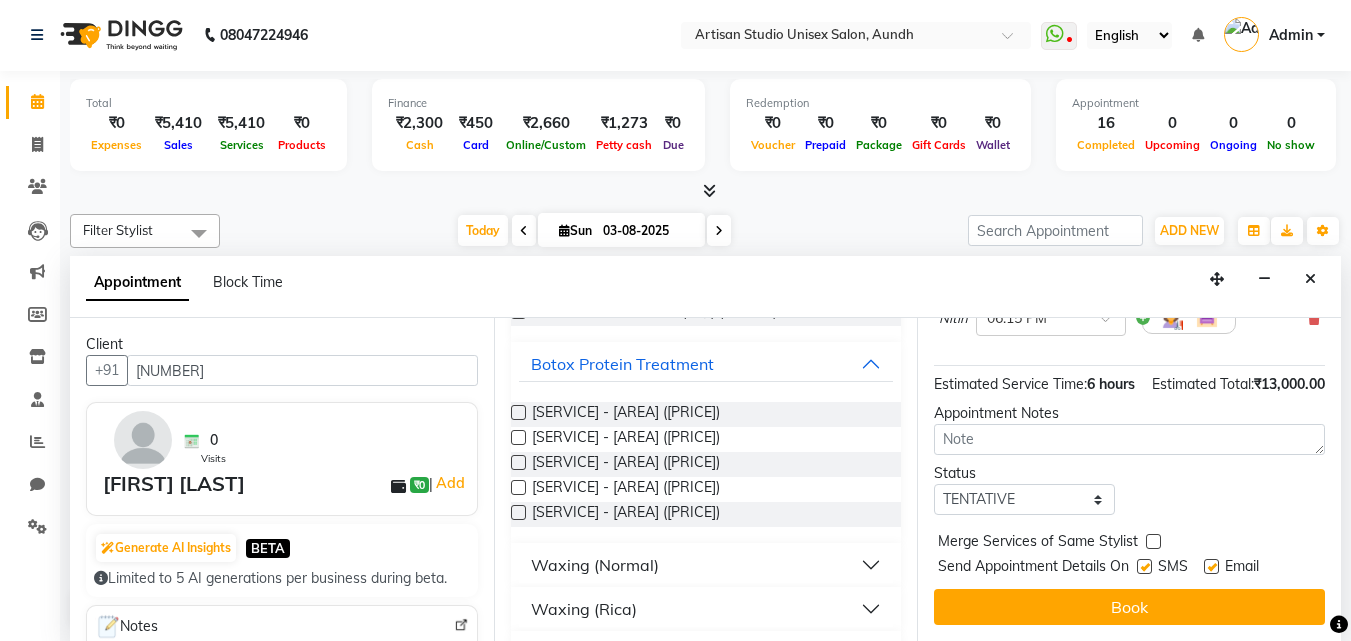 click at bounding box center (1144, 566) 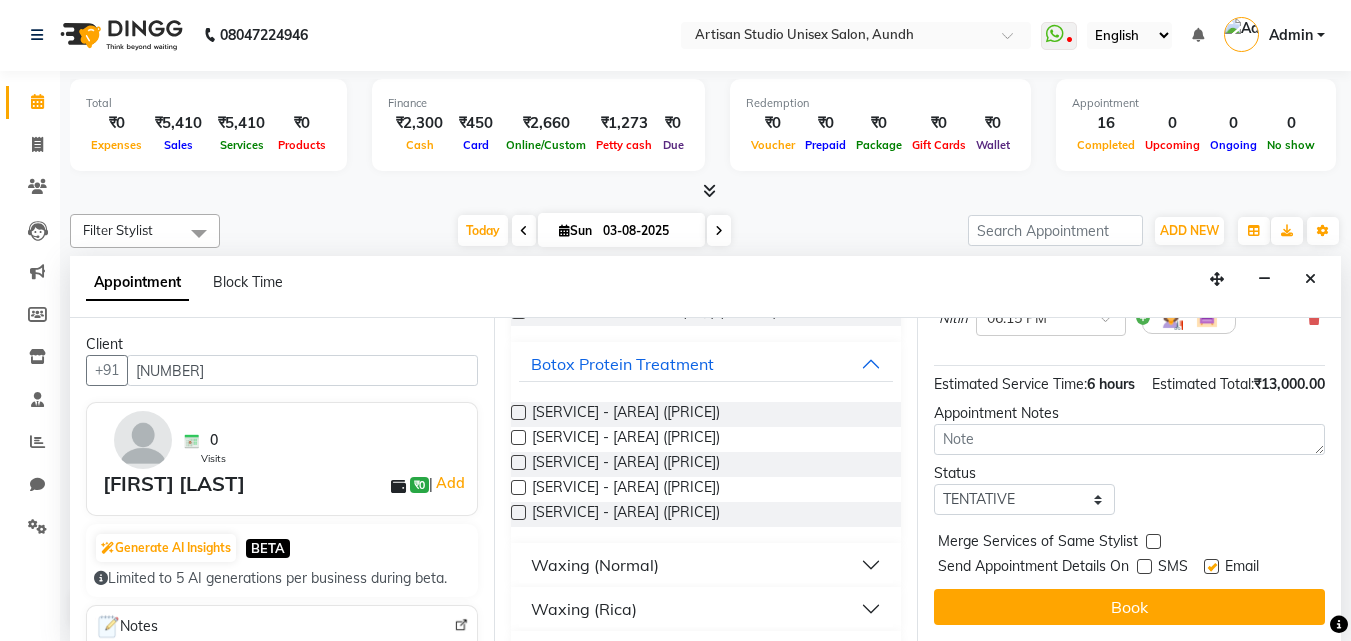 click at bounding box center (1211, 566) 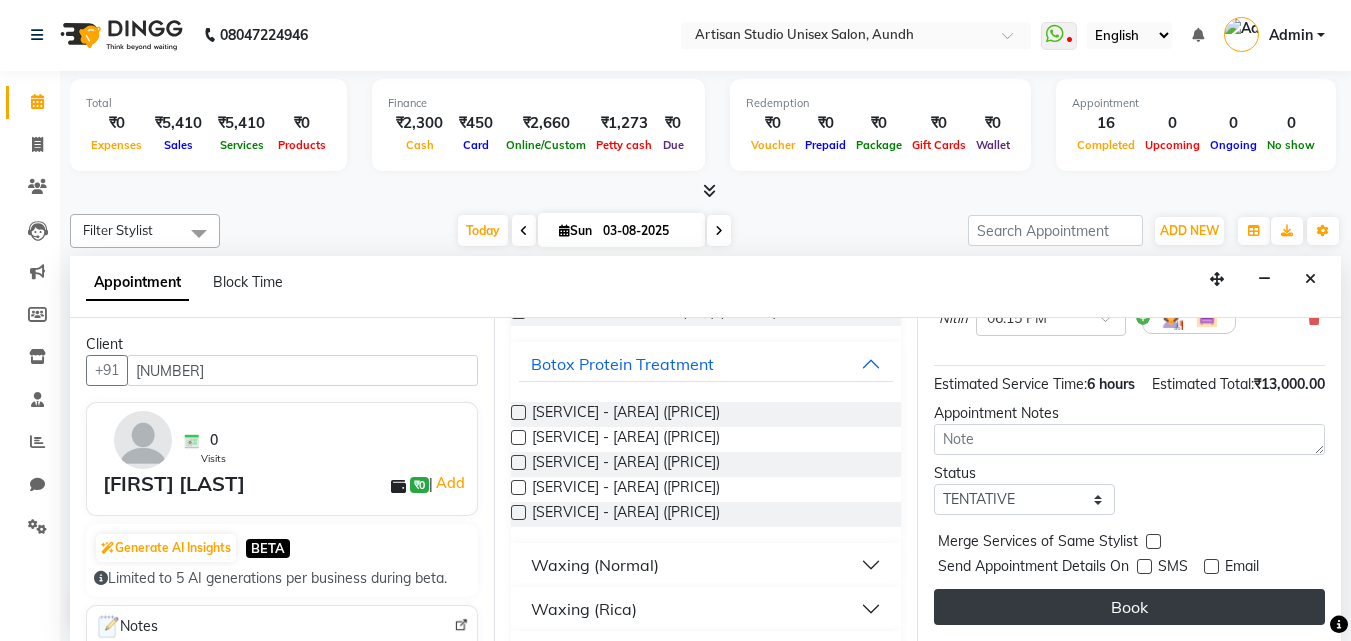 click on "Book" at bounding box center (1129, 607) 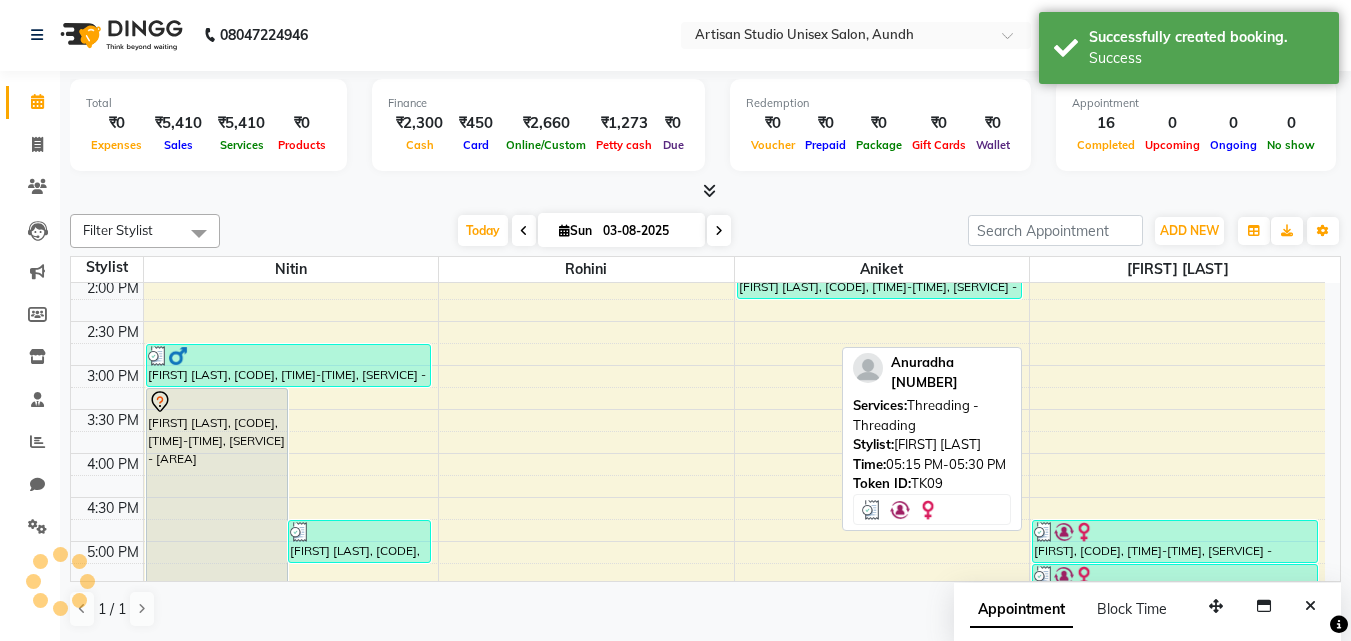 scroll, scrollTop: 0, scrollLeft: 0, axis: both 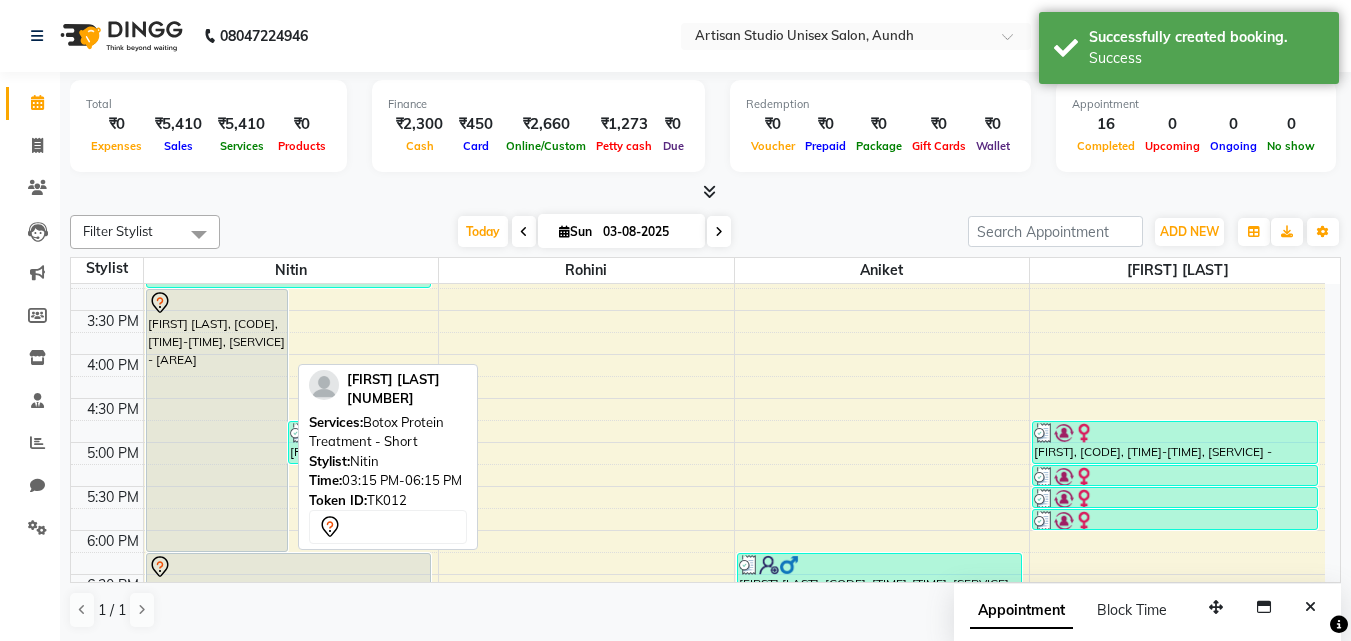 click on "[FIRST] [LAST], [CODE], [TIME]-[TIME], [SERVICE] - [AREA]" at bounding box center (217, 420) 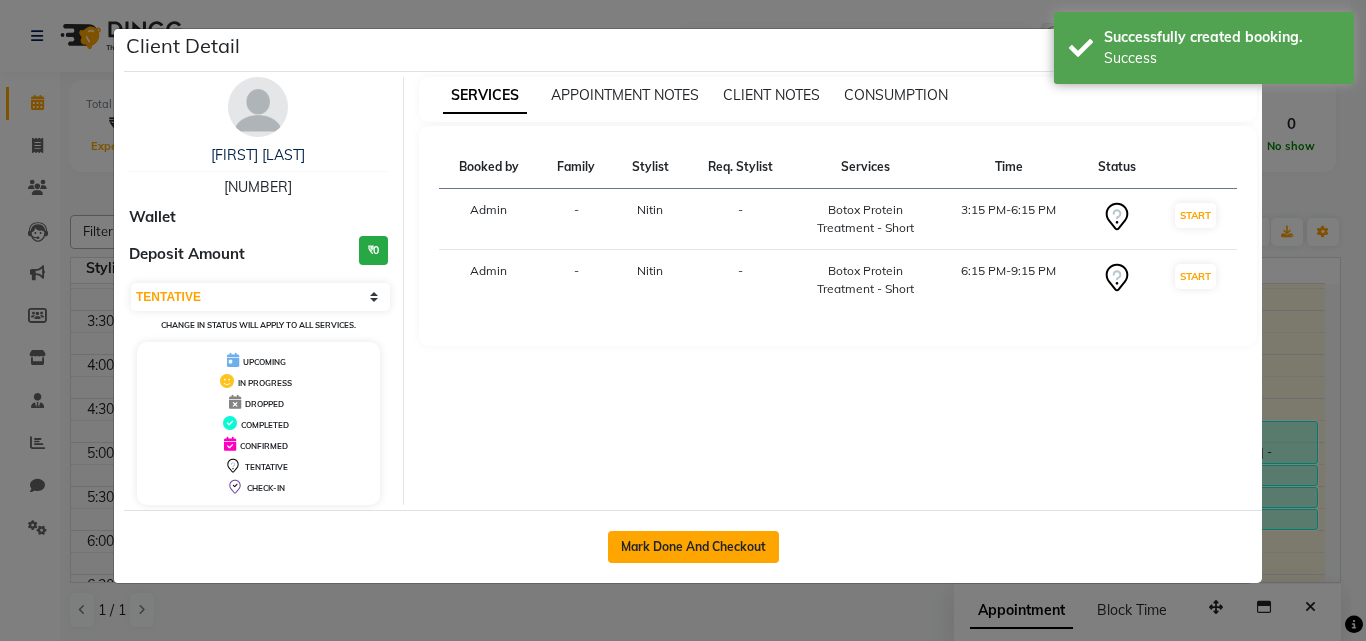 click on "Mark Done And Checkout" 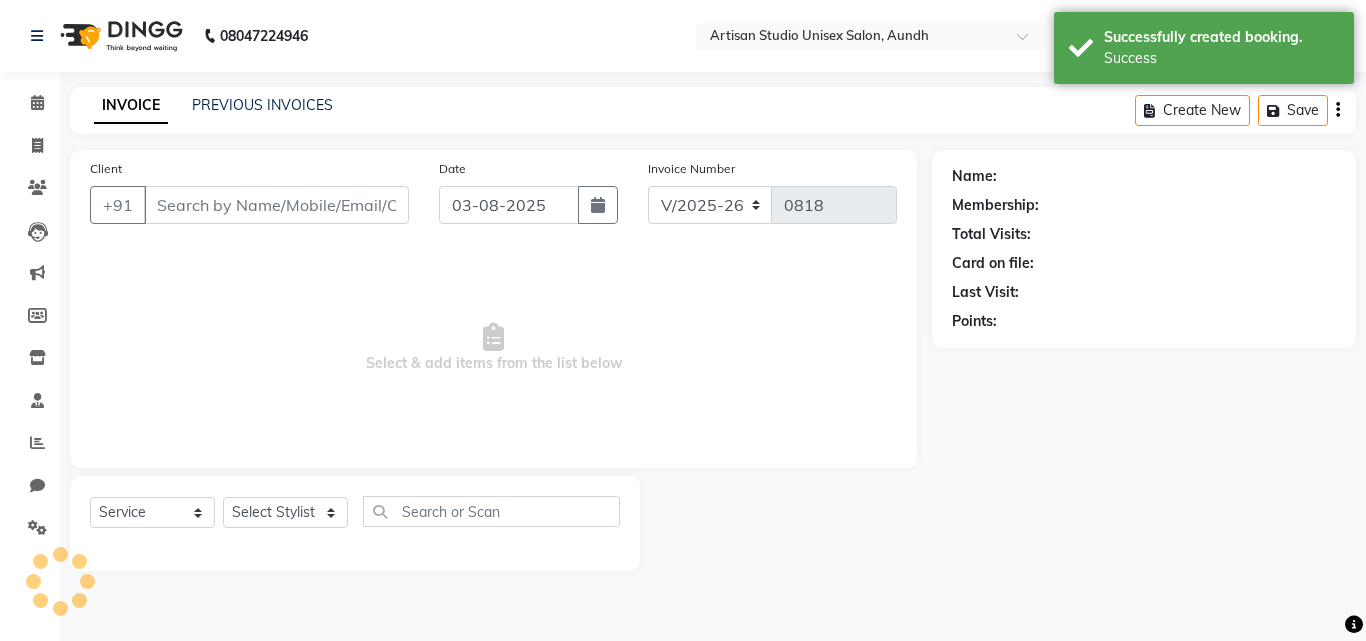 type on "[NUMBER]" 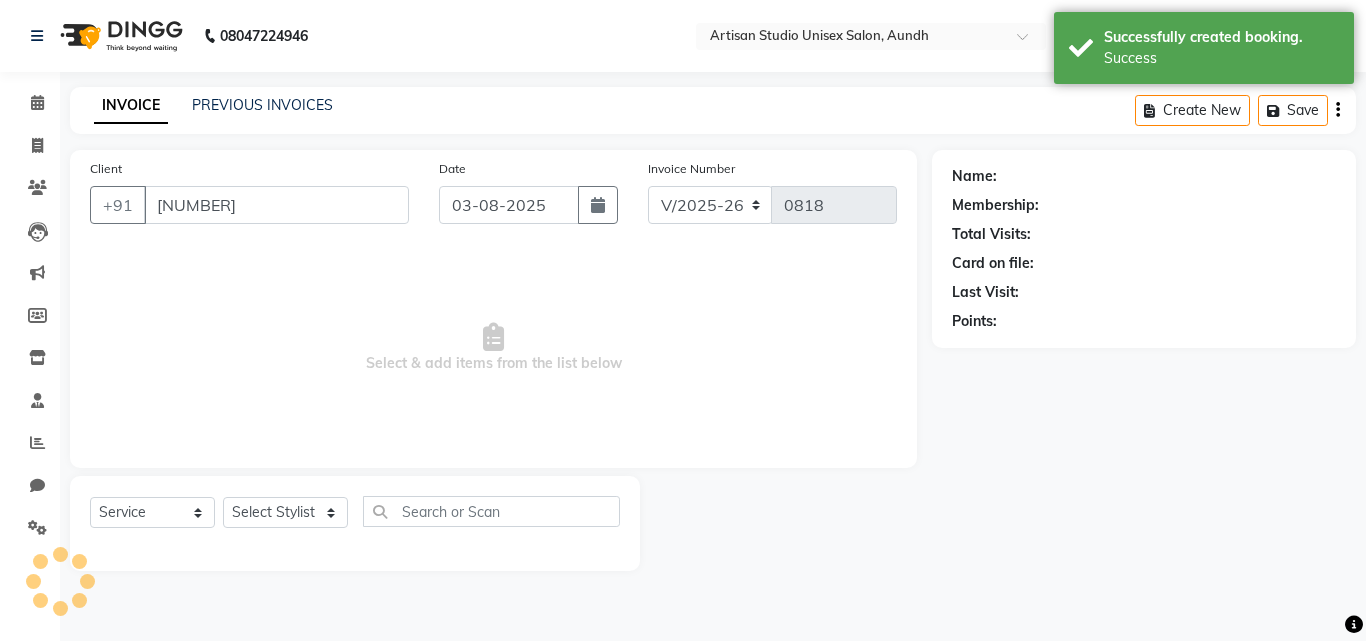 select on "31468" 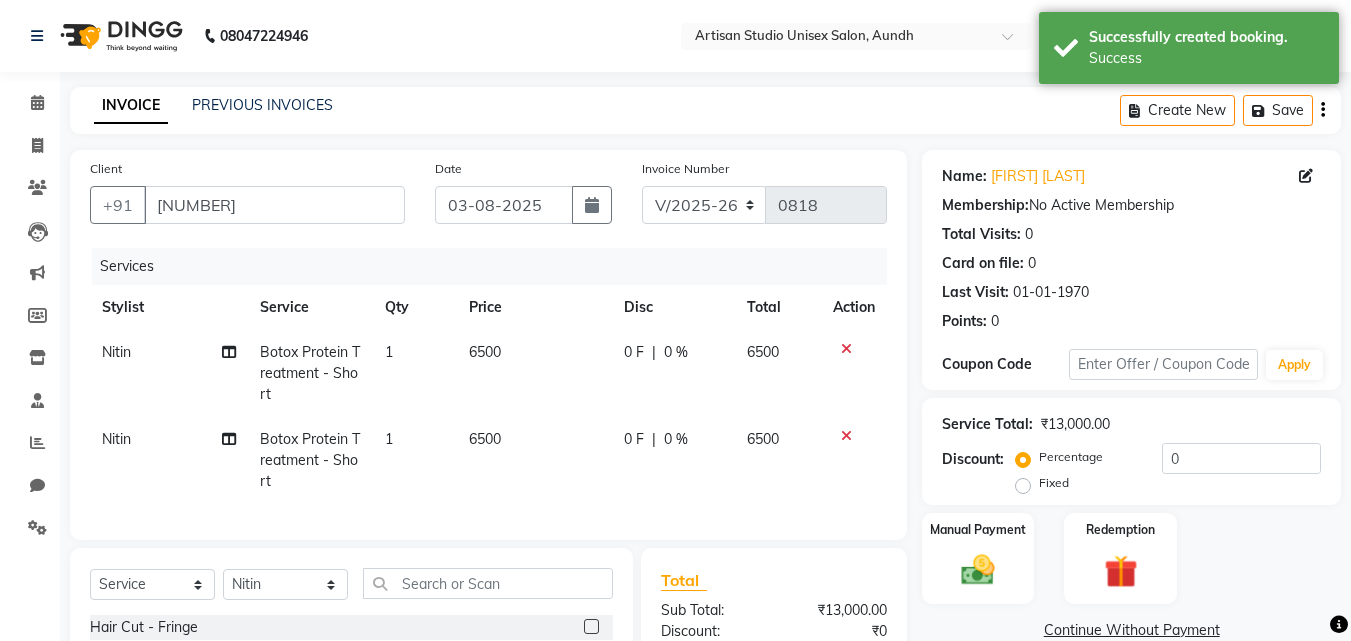 click on "6500" 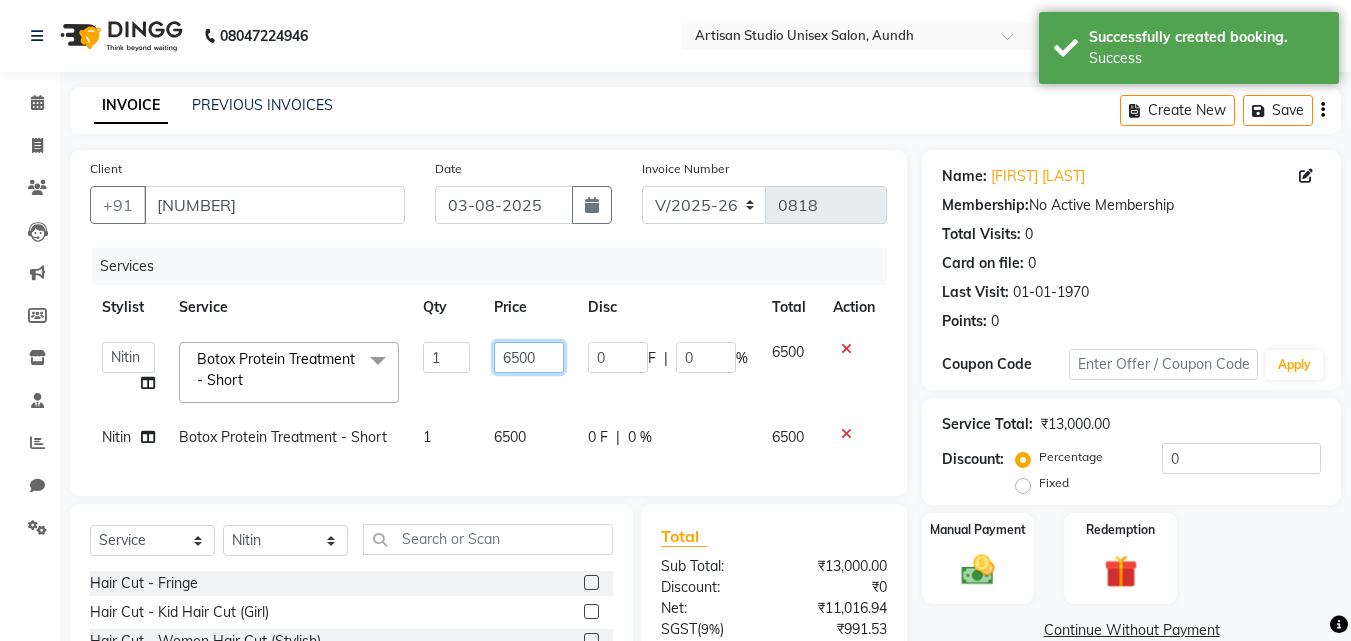 click on "6500" 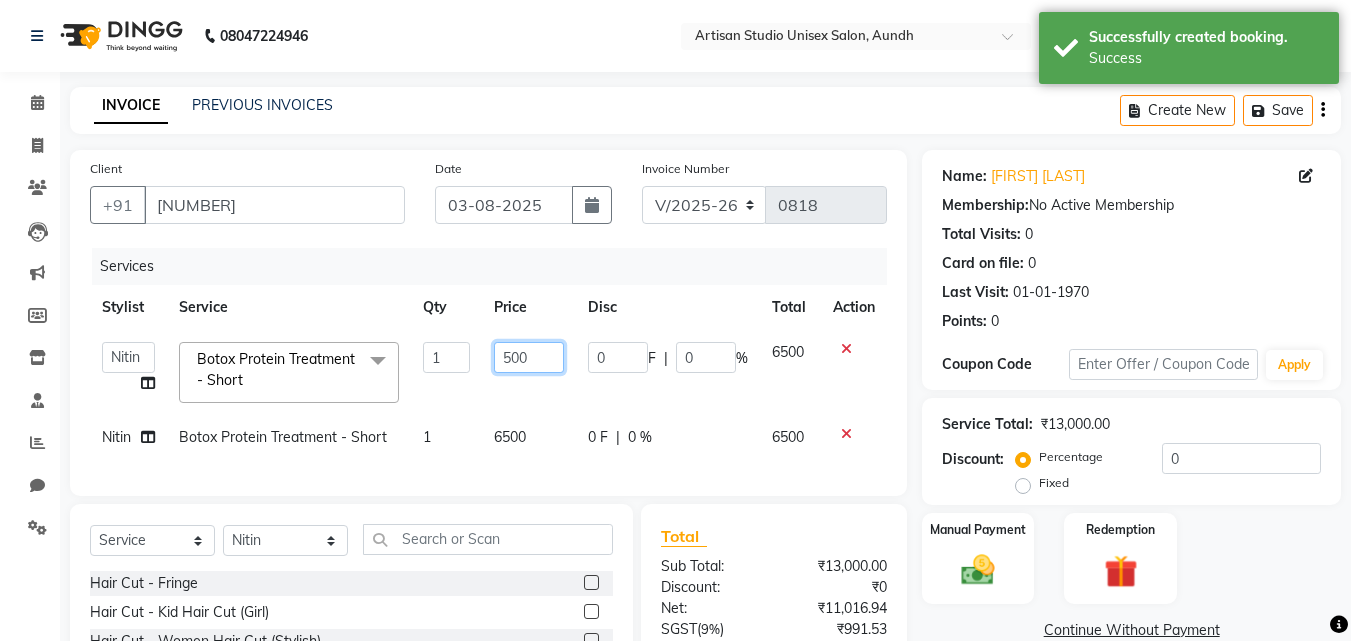 type on "5500" 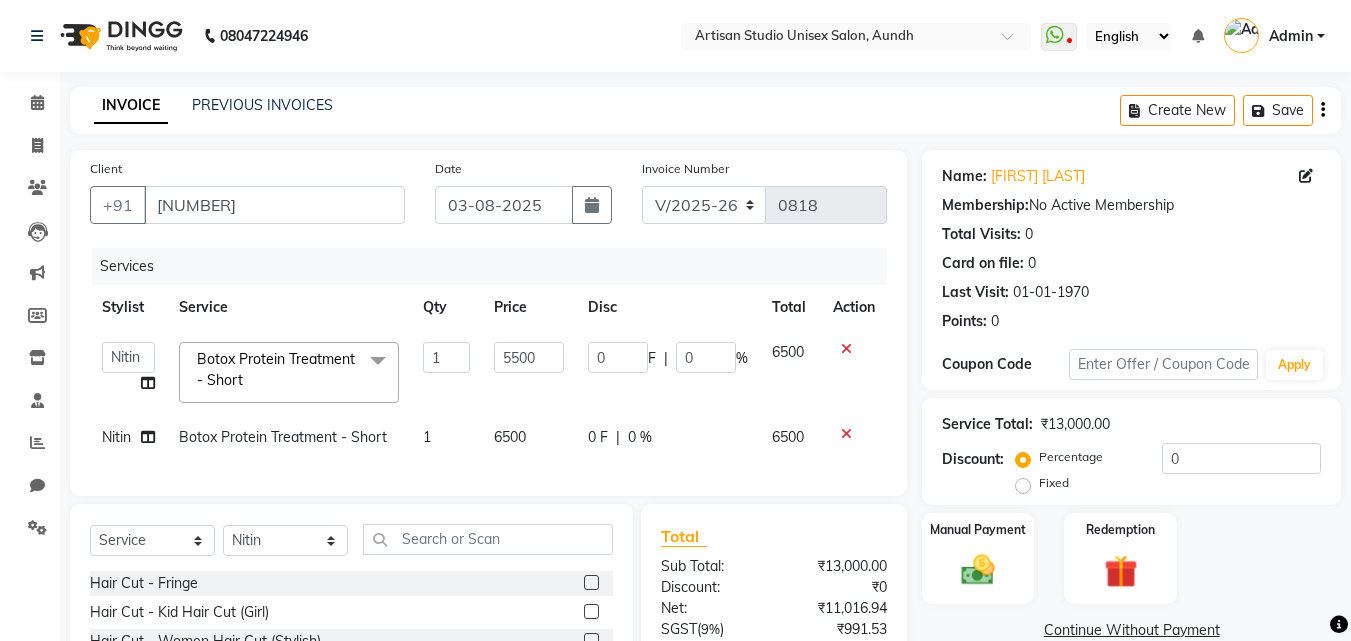 click on "6500" 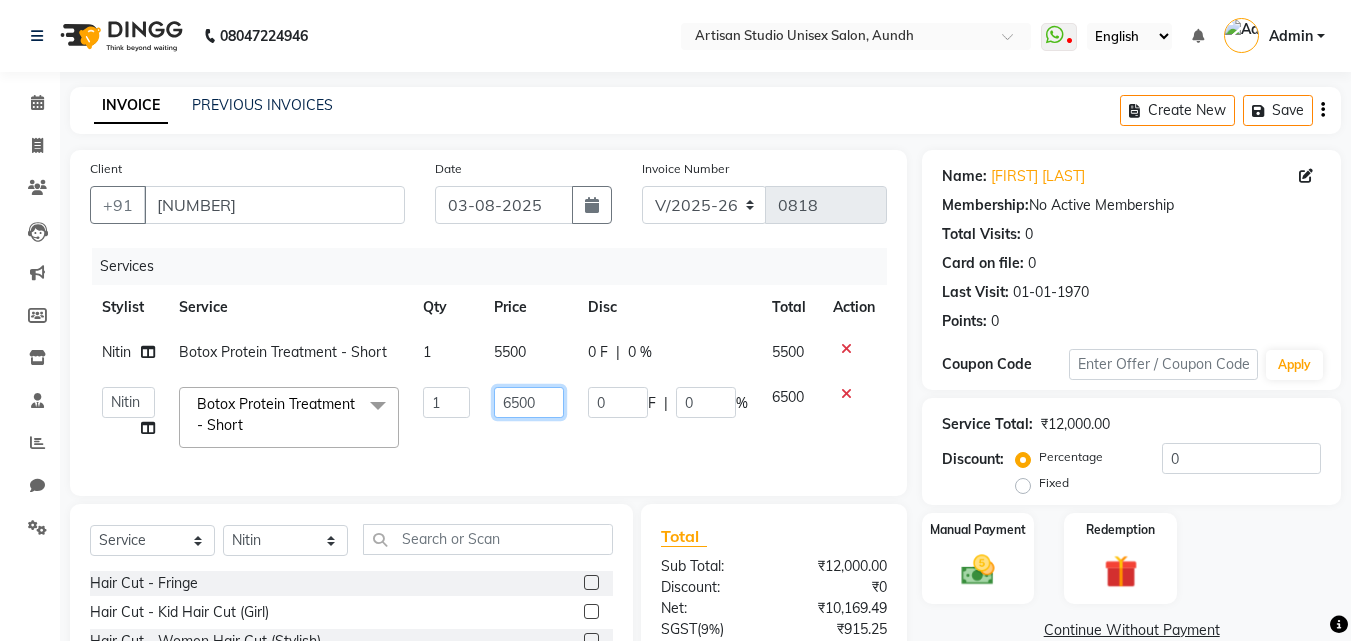 click on "6500" 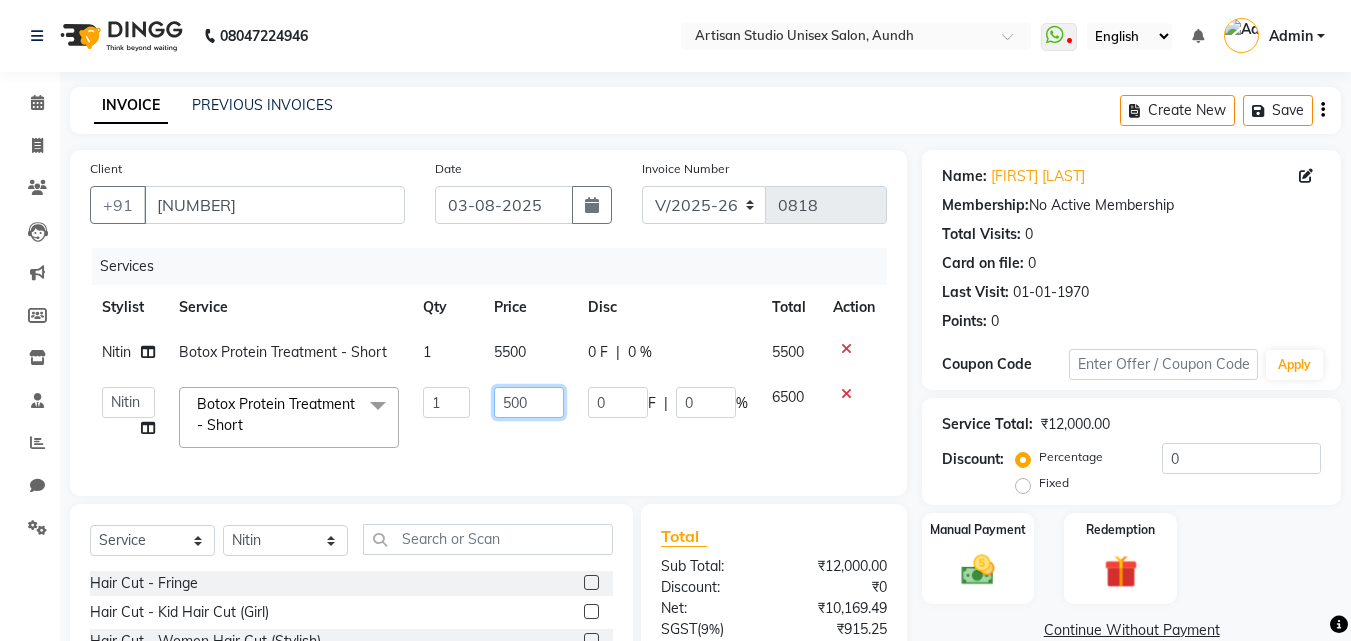 click on "500" 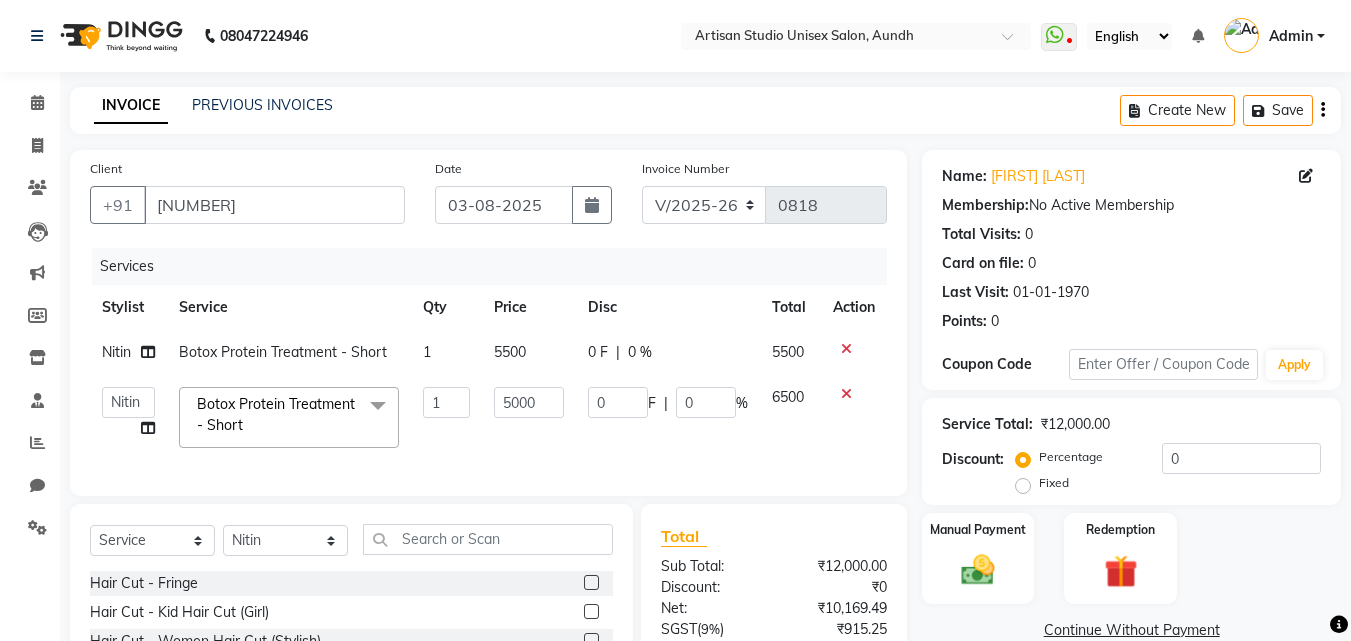 click on "Card on file:  0" 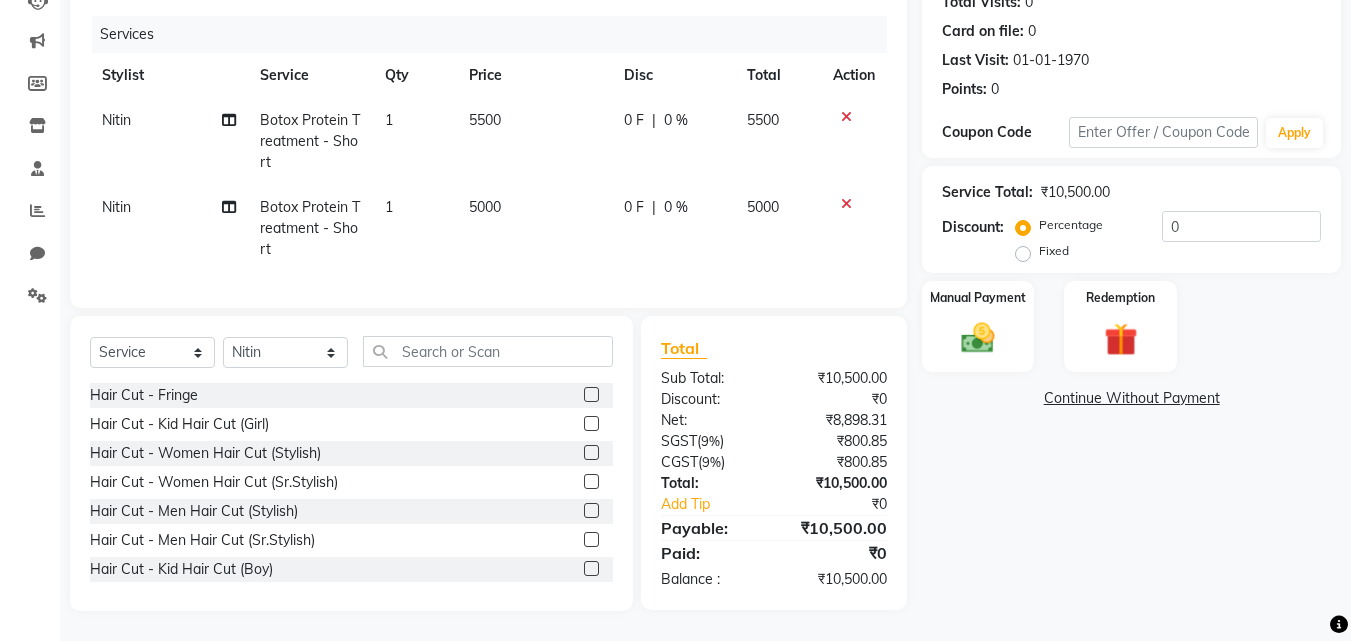 scroll, scrollTop: 247, scrollLeft: 0, axis: vertical 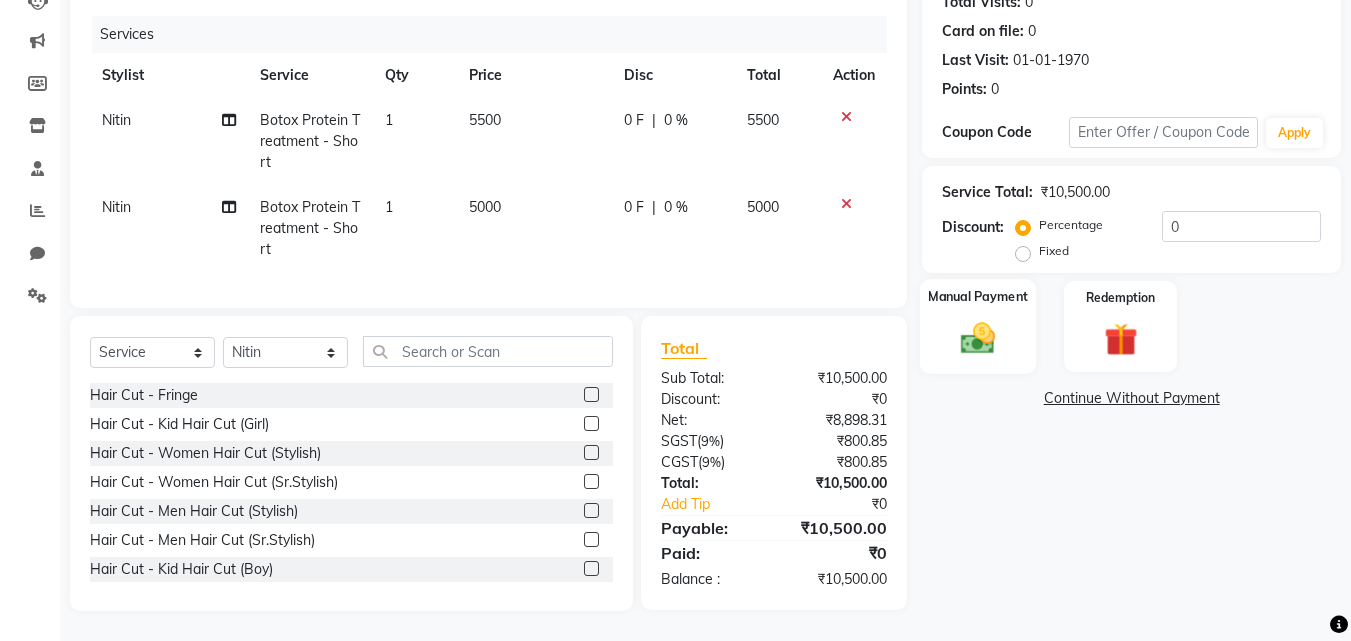 click 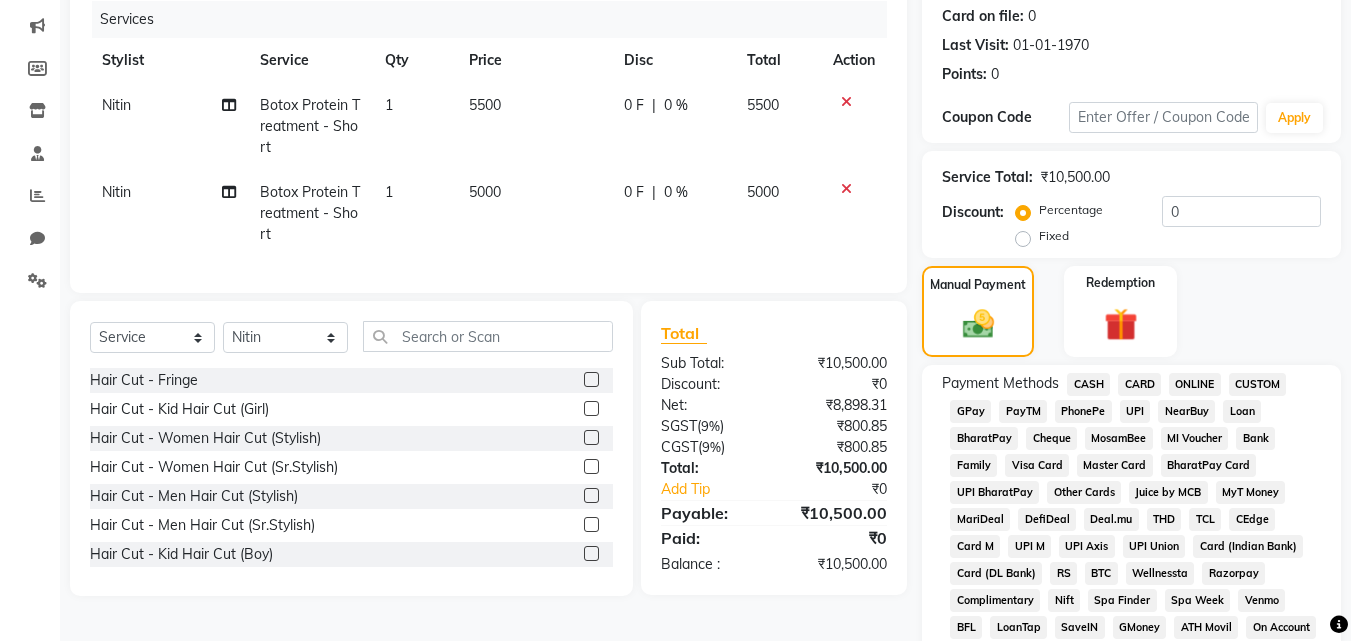 click on "CASH" 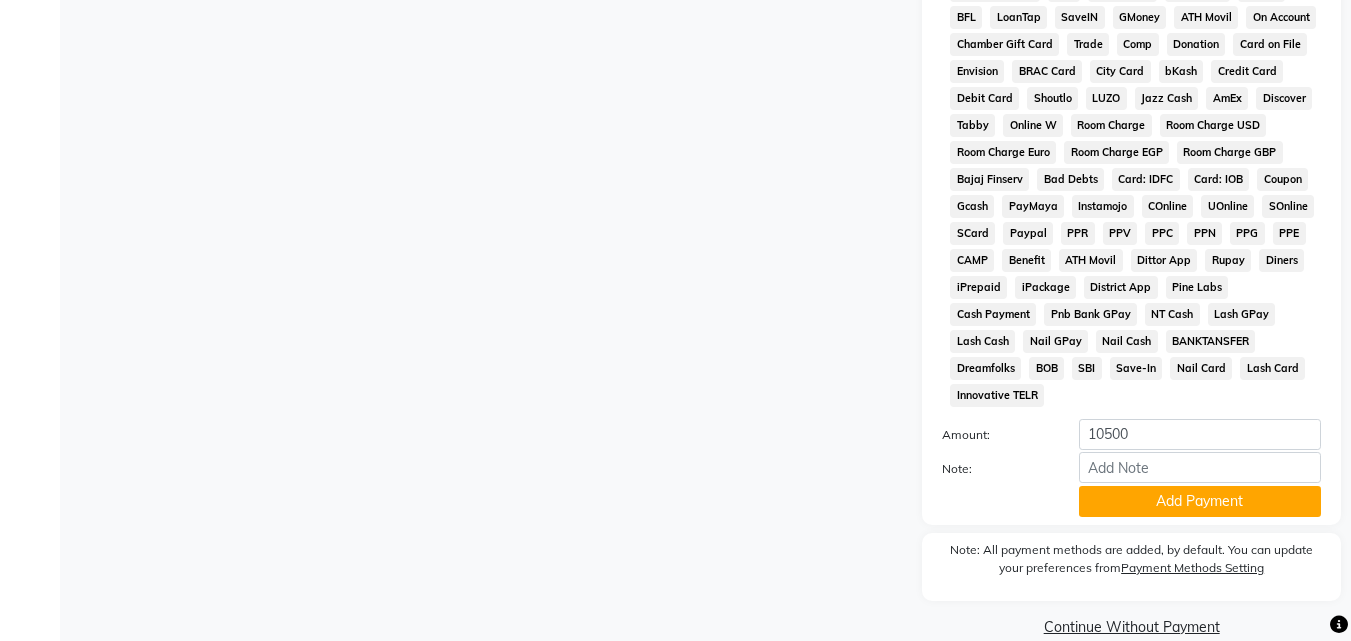 scroll, scrollTop: 861, scrollLeft: 0, axis: vertical 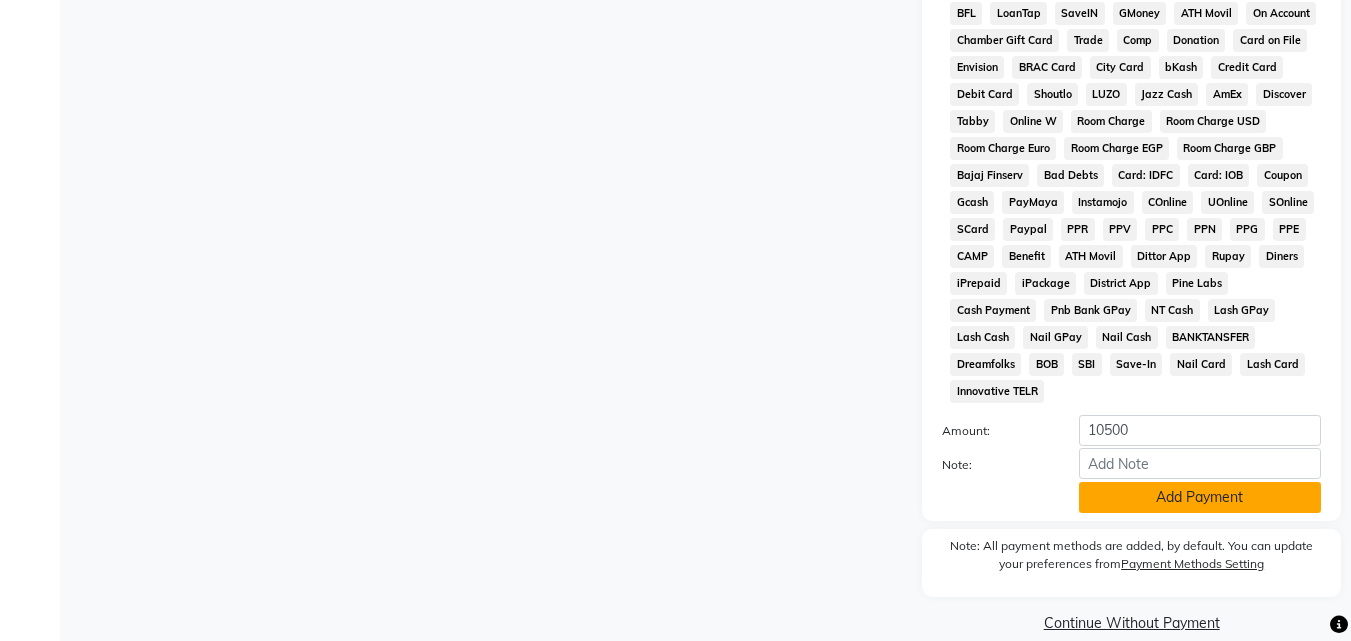 click on "Add Payment" 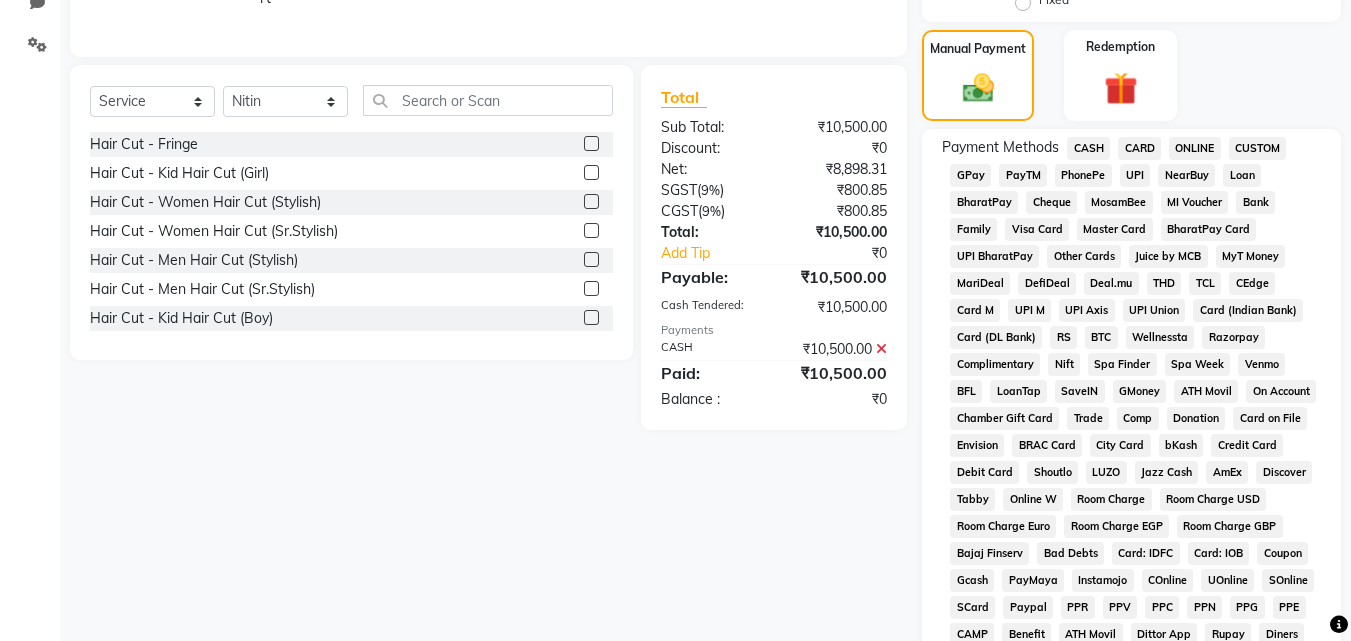 scroll, scrollTop: 468, scrollLeft: 0, axis: vertical 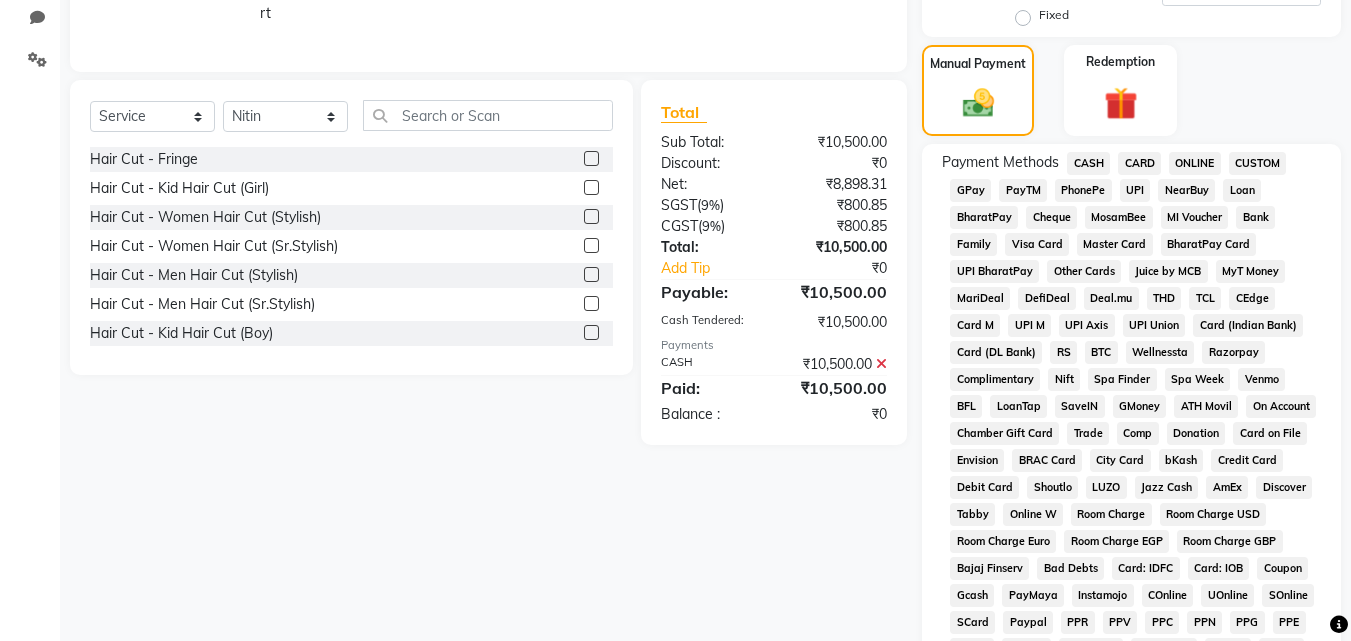 click on "CARD" 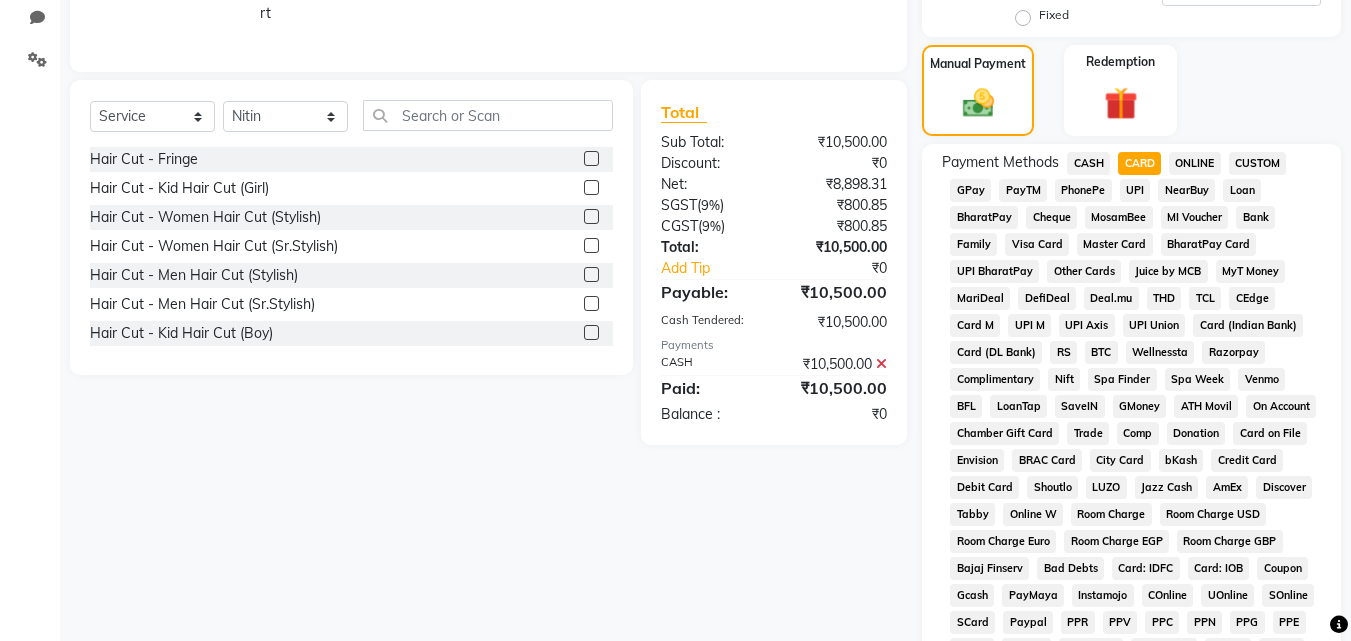 click 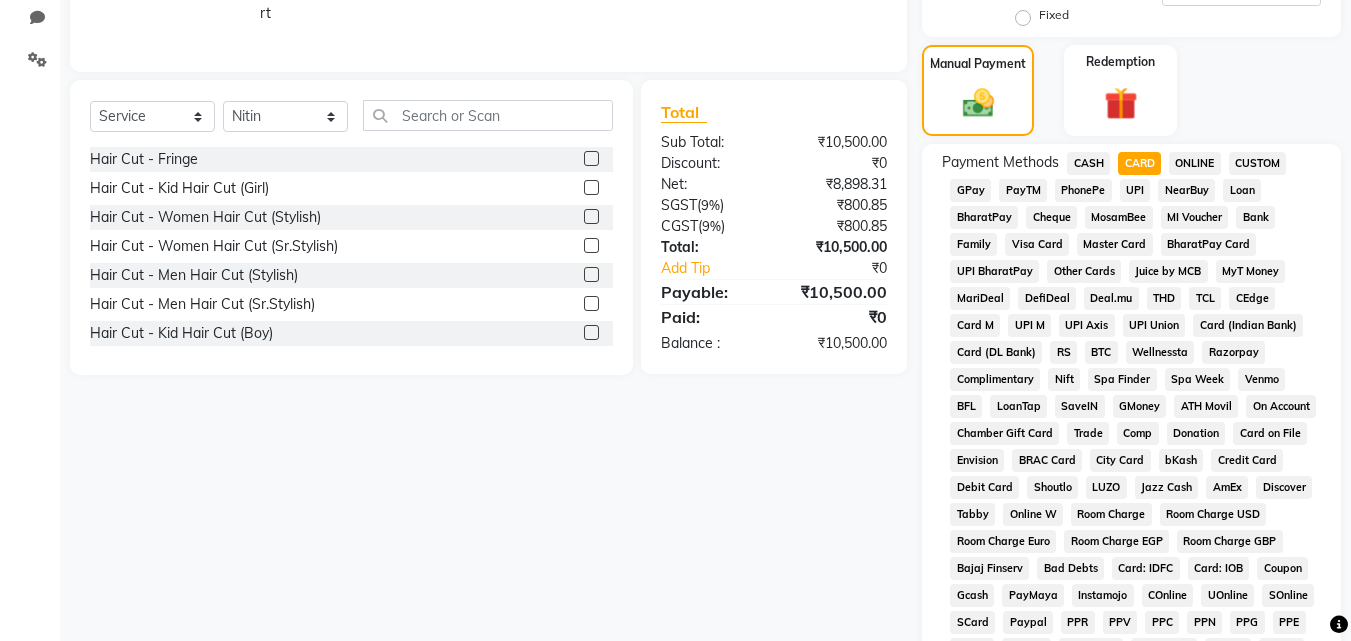 click on "CASH" 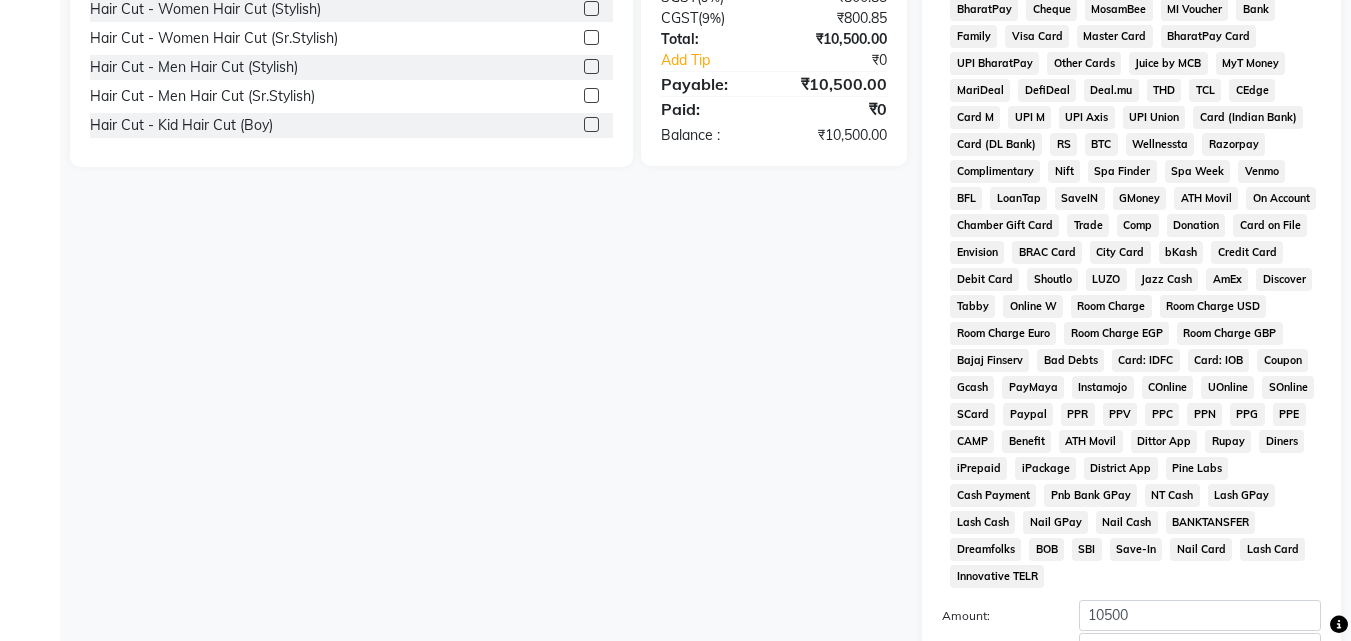 scroll, scrollTop: 861, scrollLeft: 0, axis: vertical 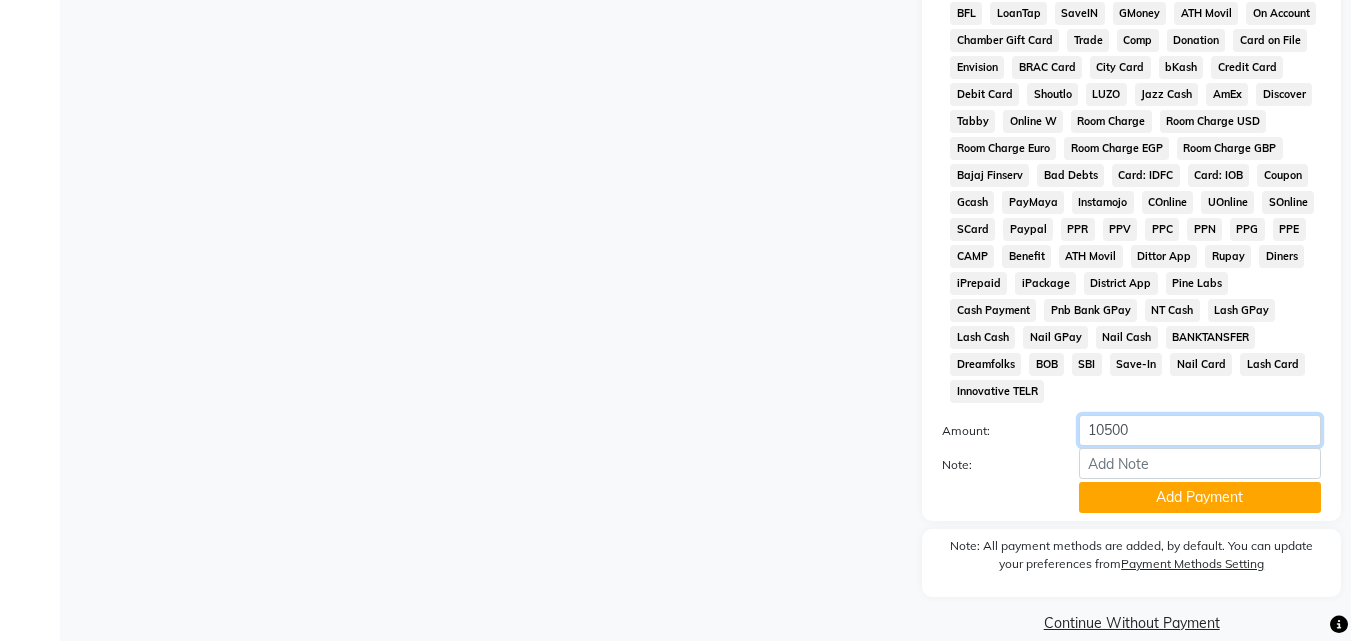 click on "10500" 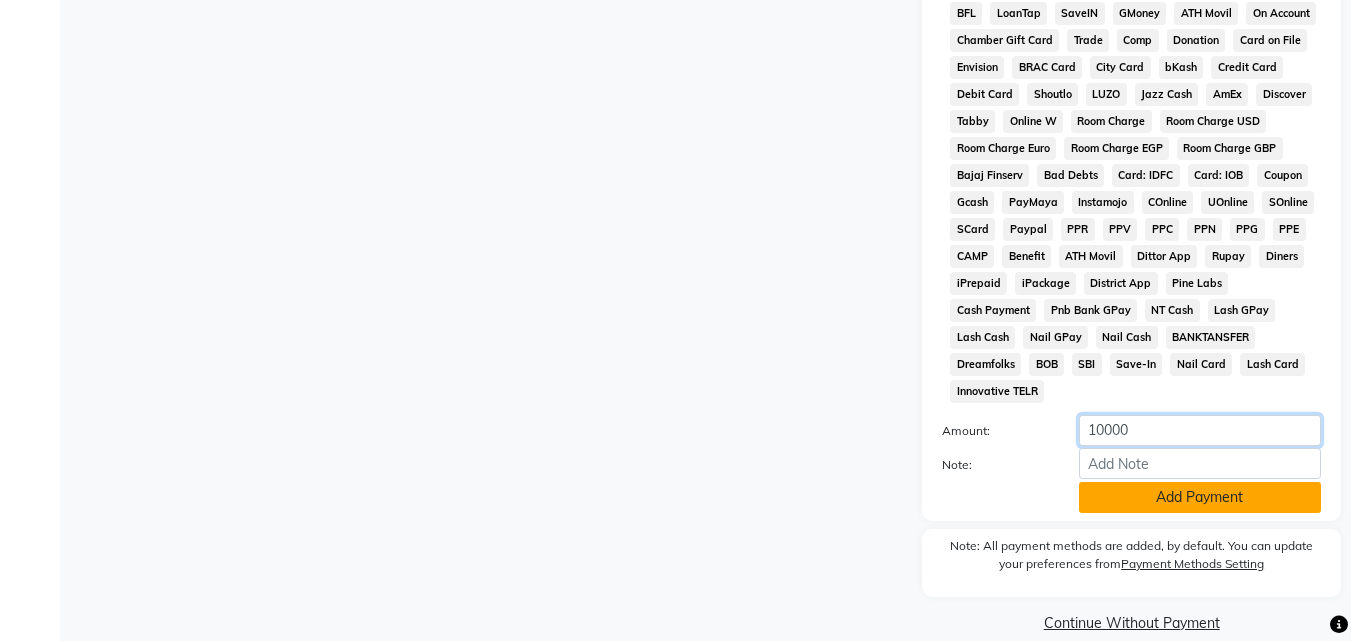 type on "10000" 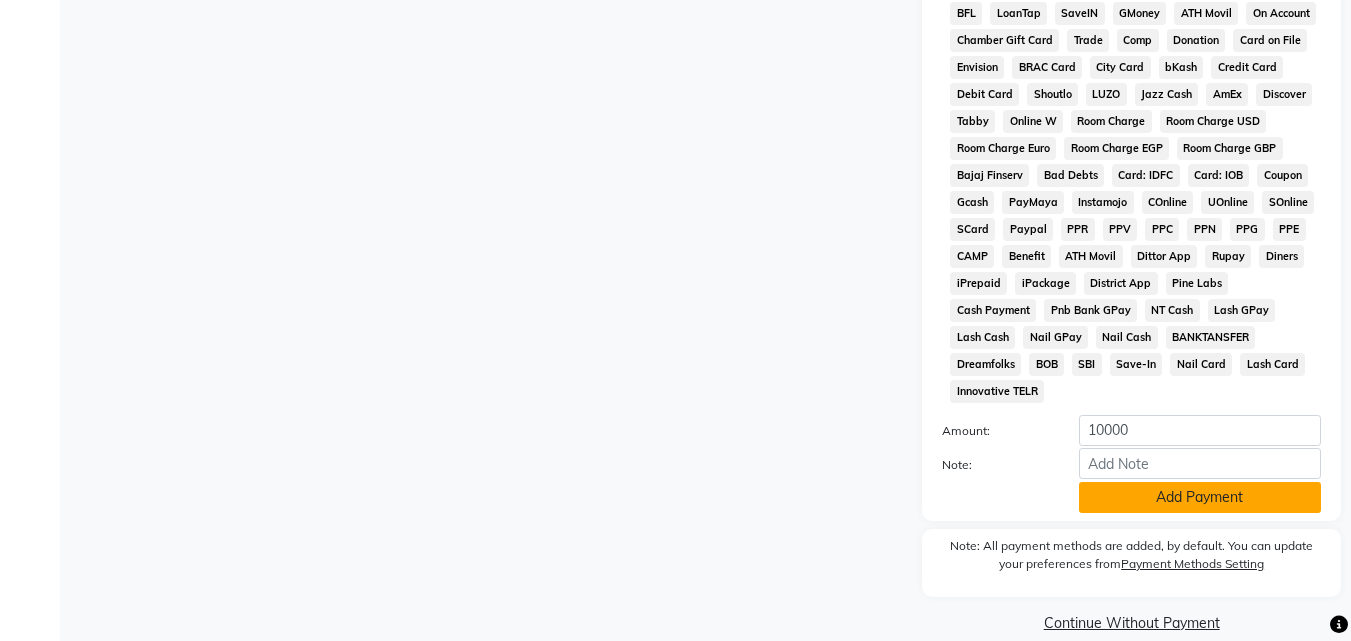 click on "Add Payment" 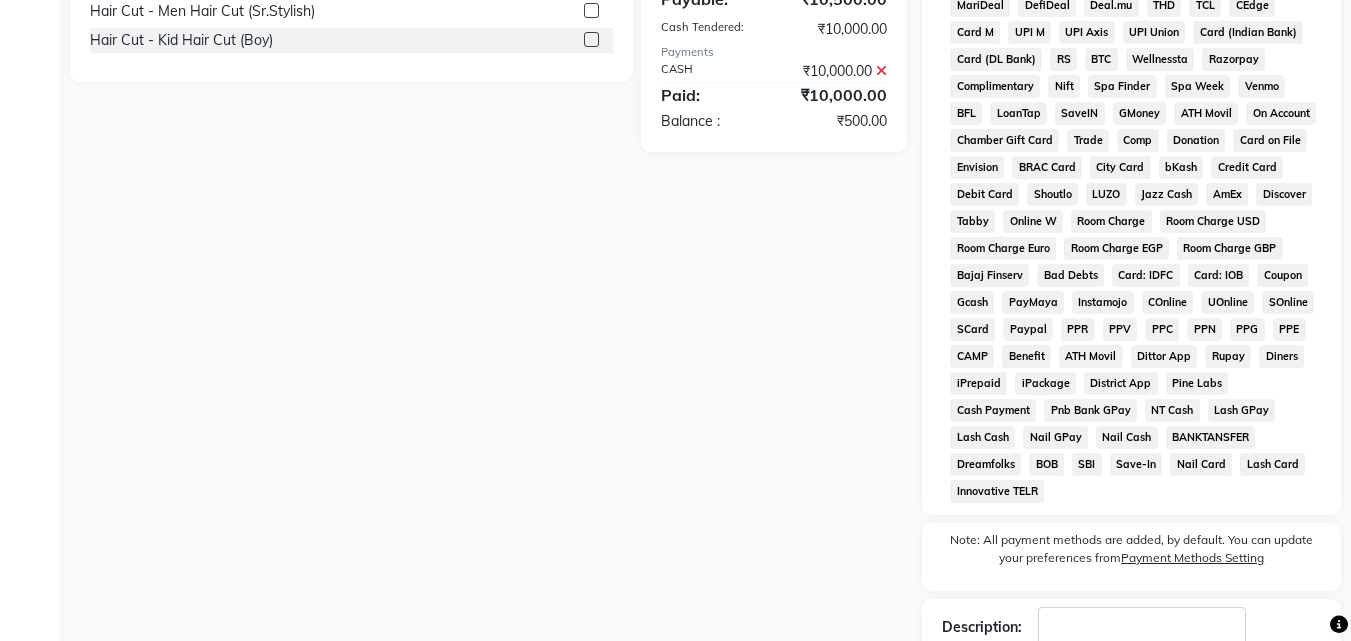 scroll, scrollTop: 561, scrollLeft: 0, axis: vertical 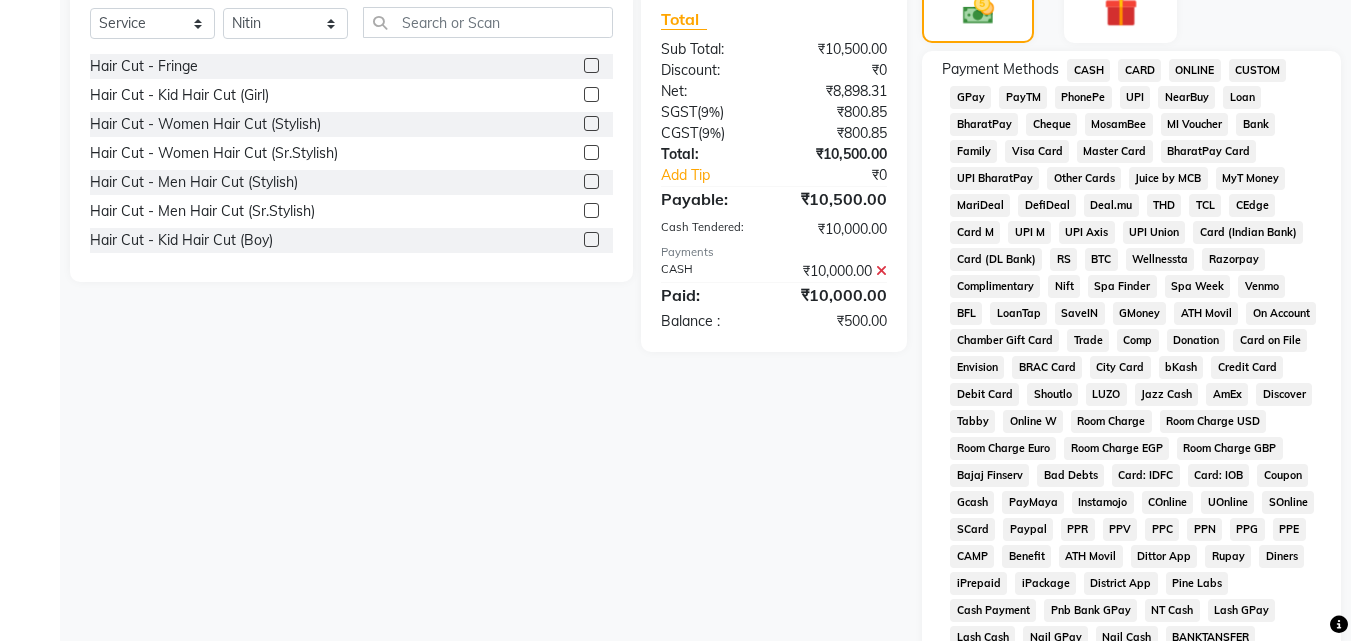 click on "ONLINE" 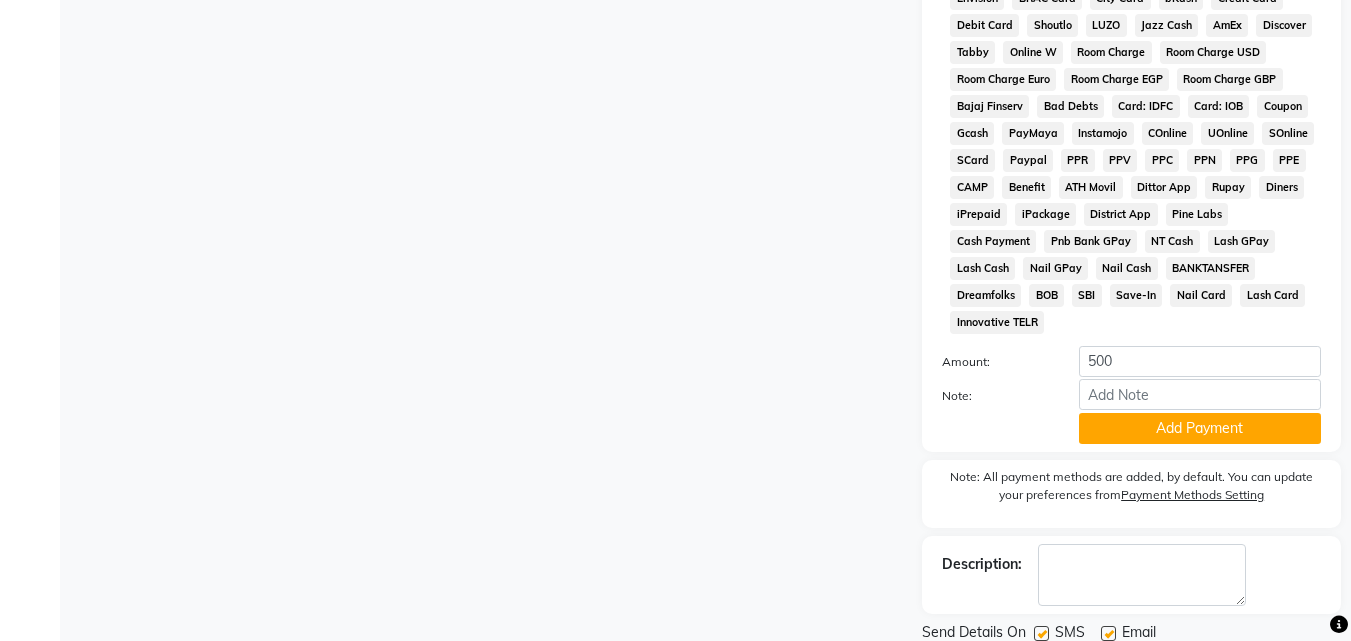 scroll, scrollTop: 974, scrollLeft: 0, axis: vertical 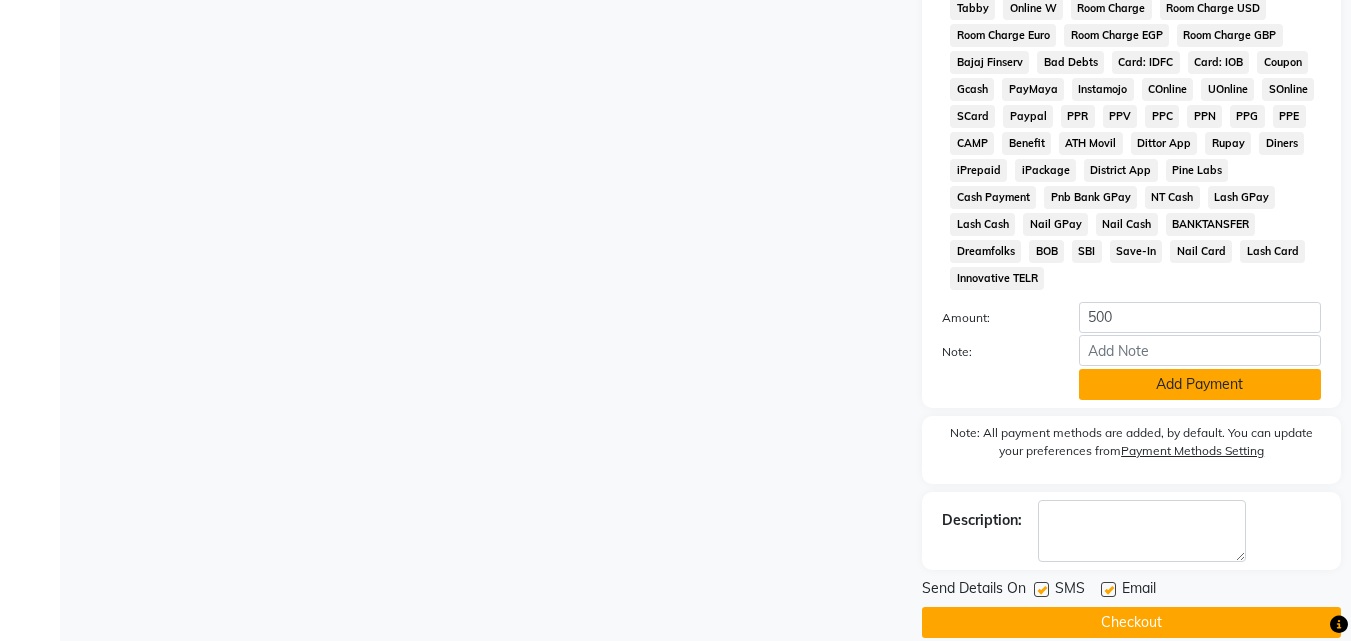 click on "Add Payment" 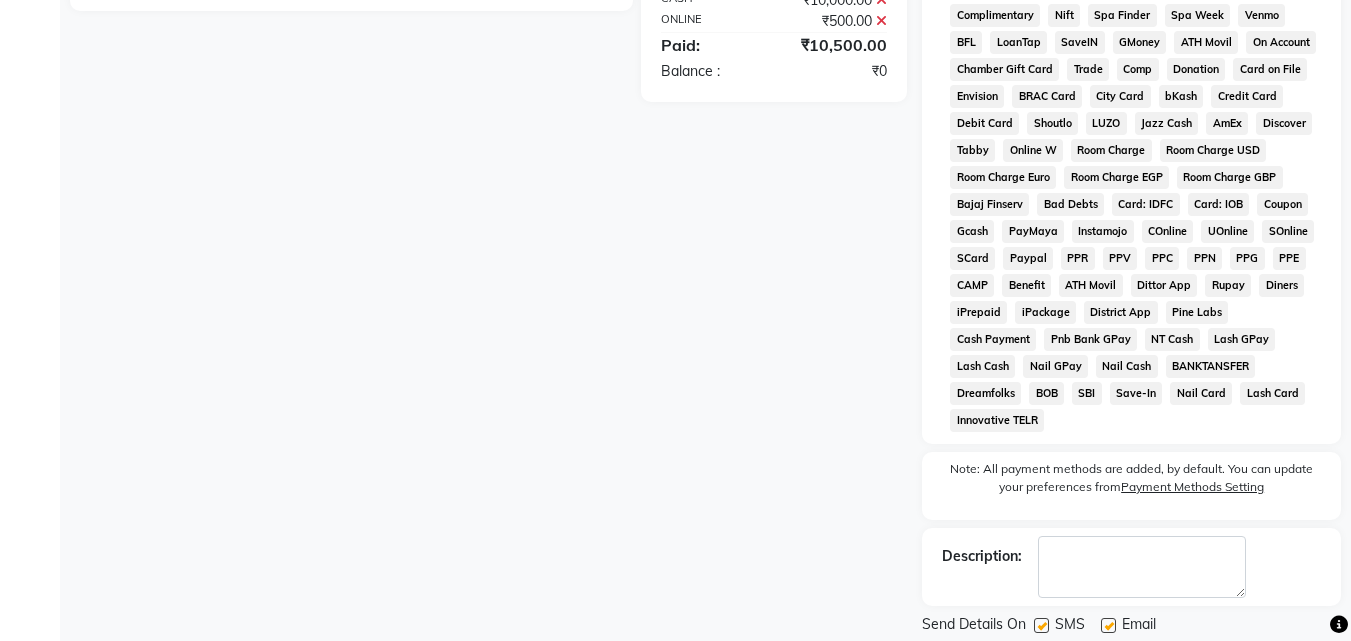 scroll, scrollTop: 868, scrollLeft: 0, axis: vertical 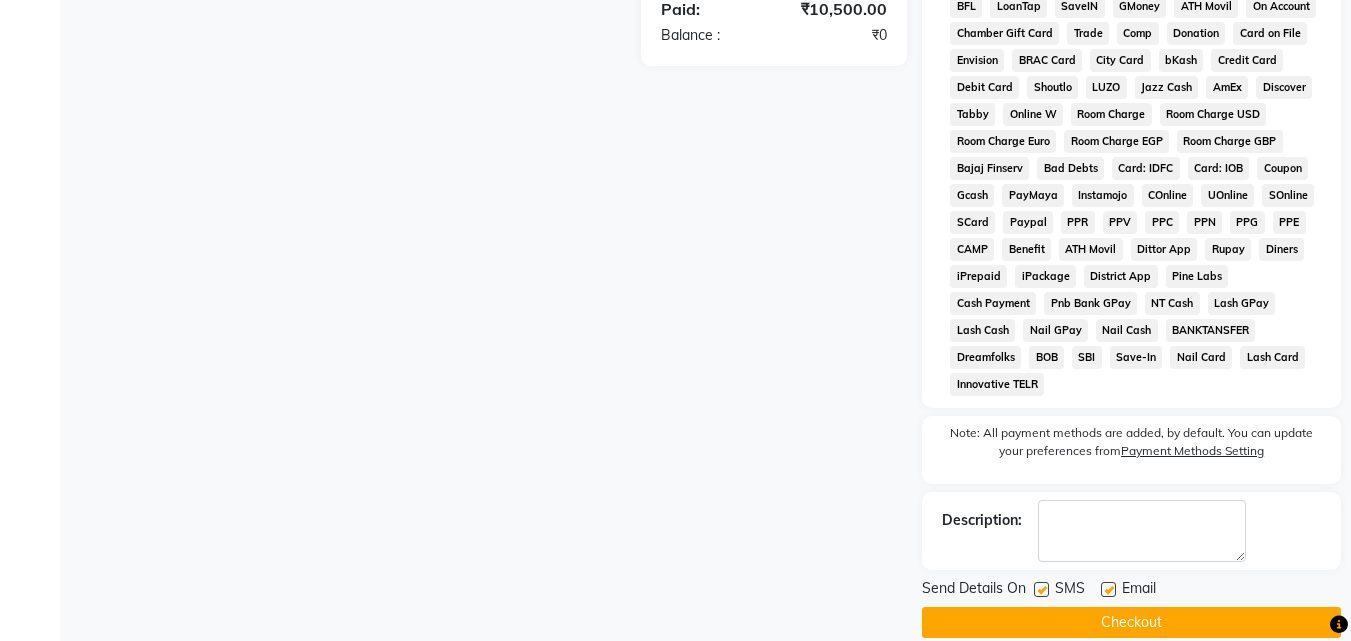 click 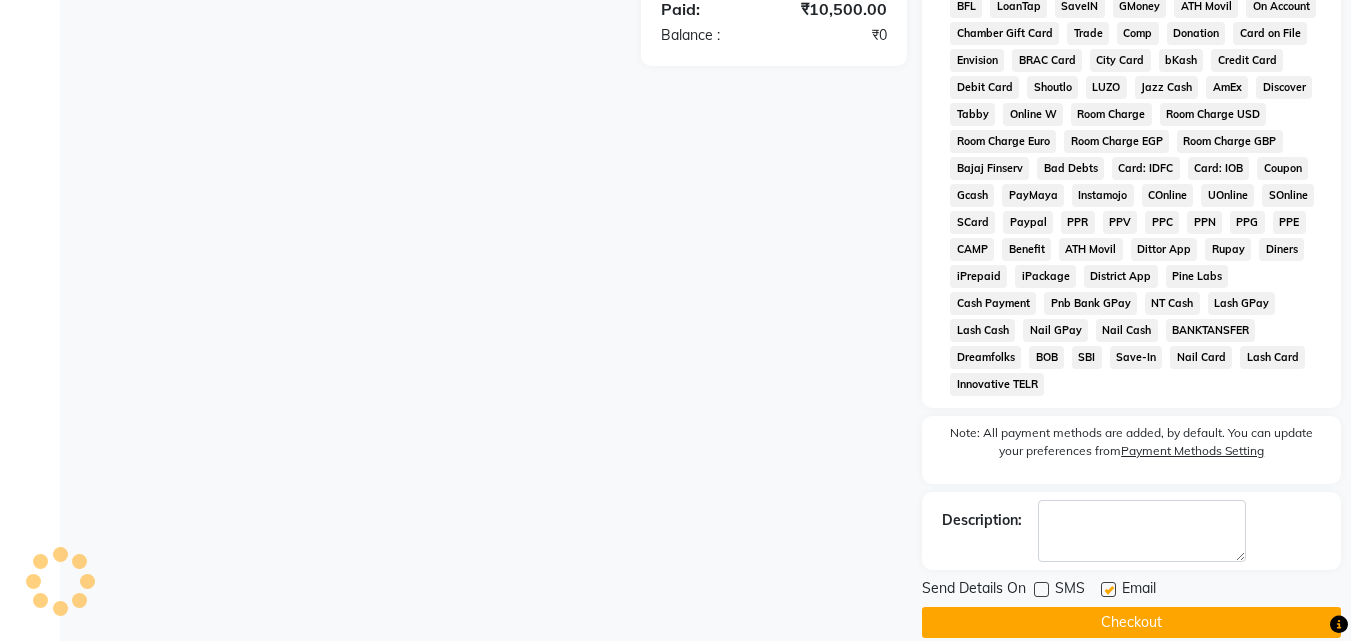 click 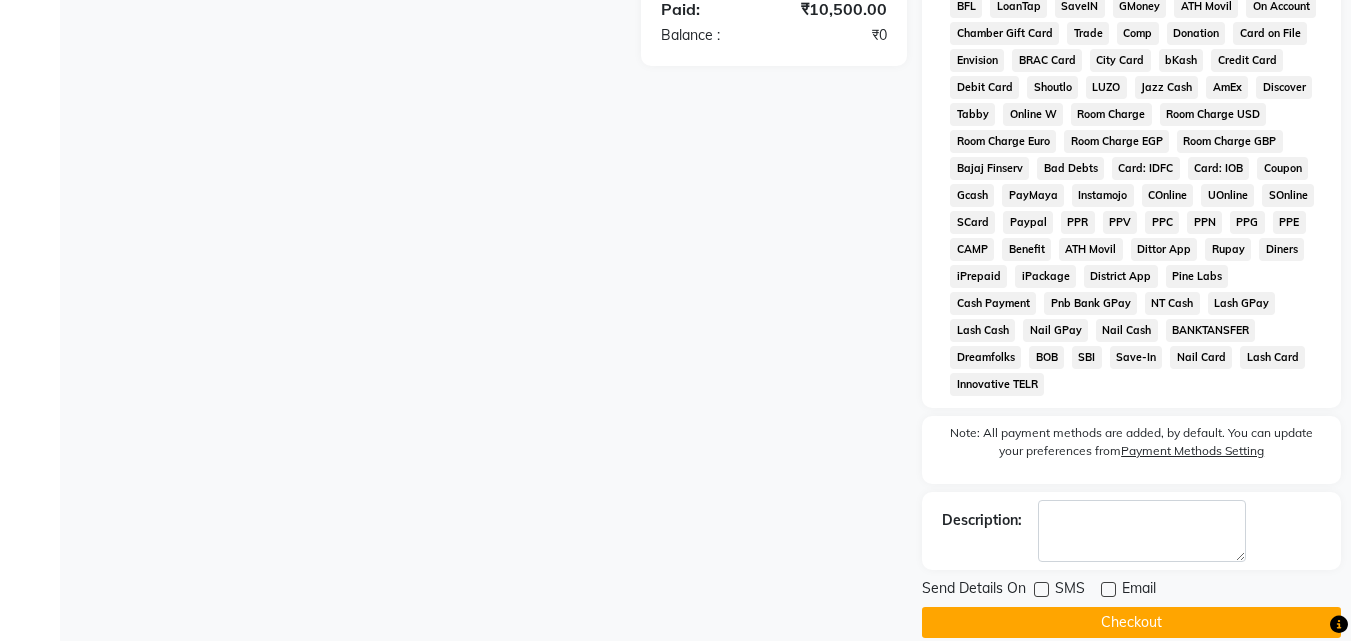 click on "Checkout" 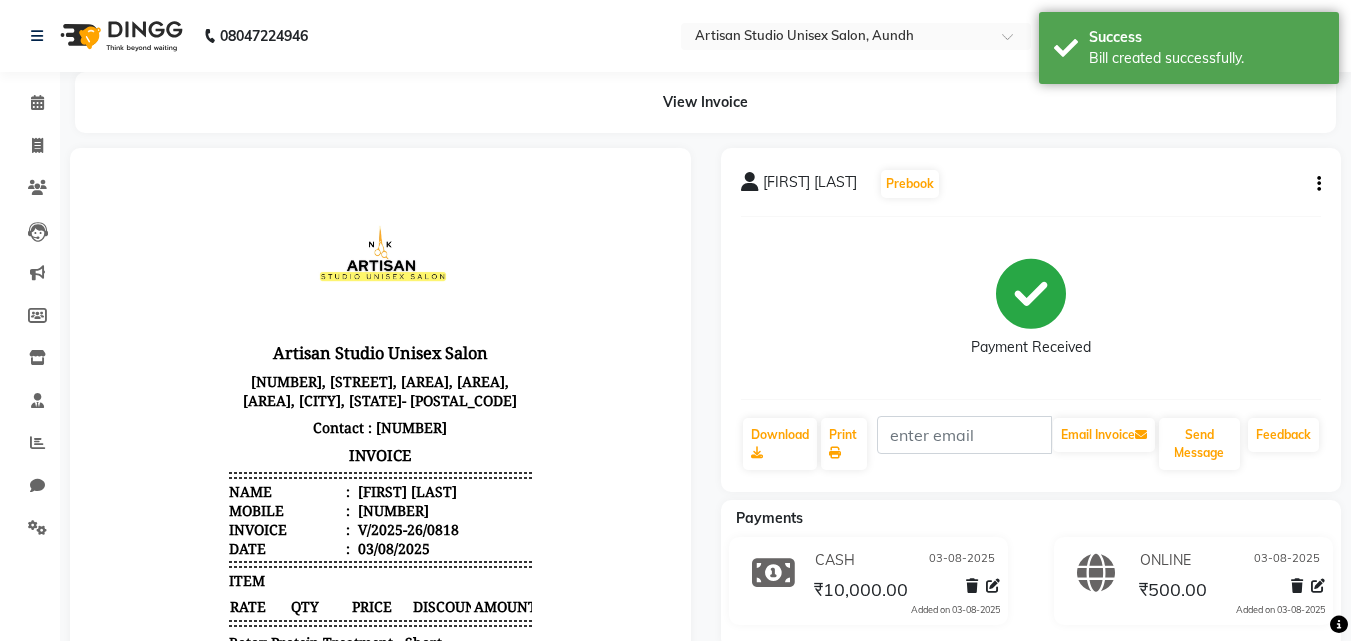 scroll, scrollTop: 16, scrollLeft: 0, axis: vertical 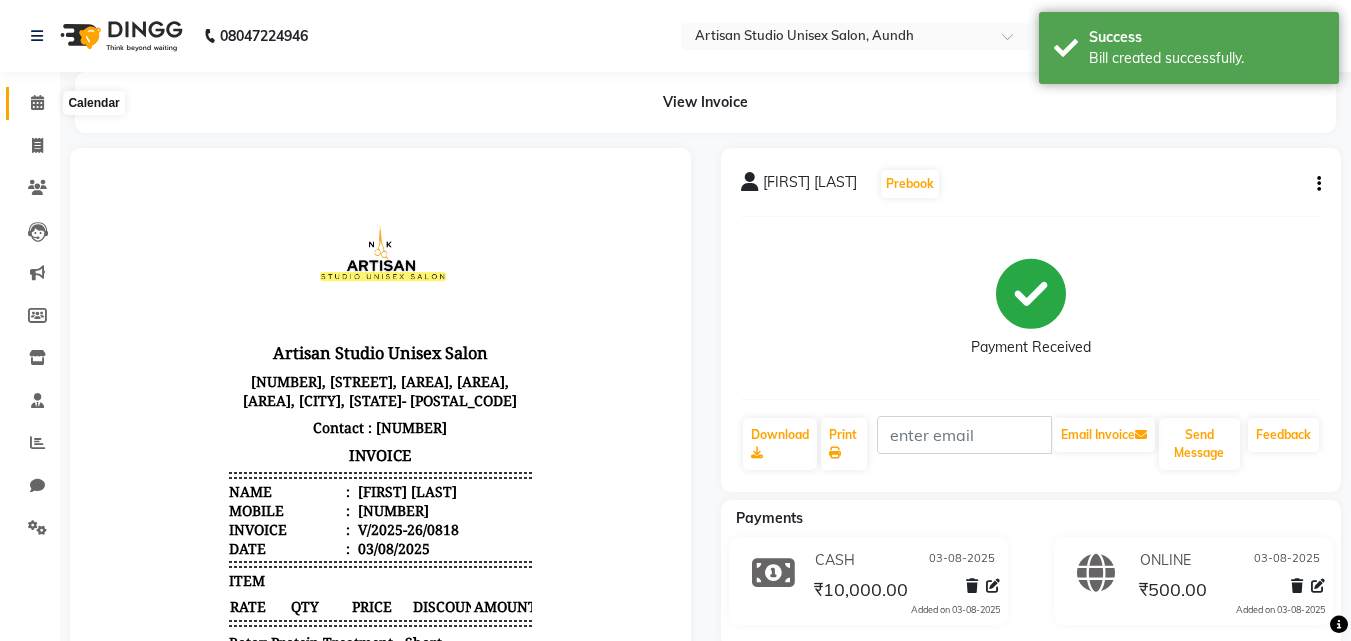 click 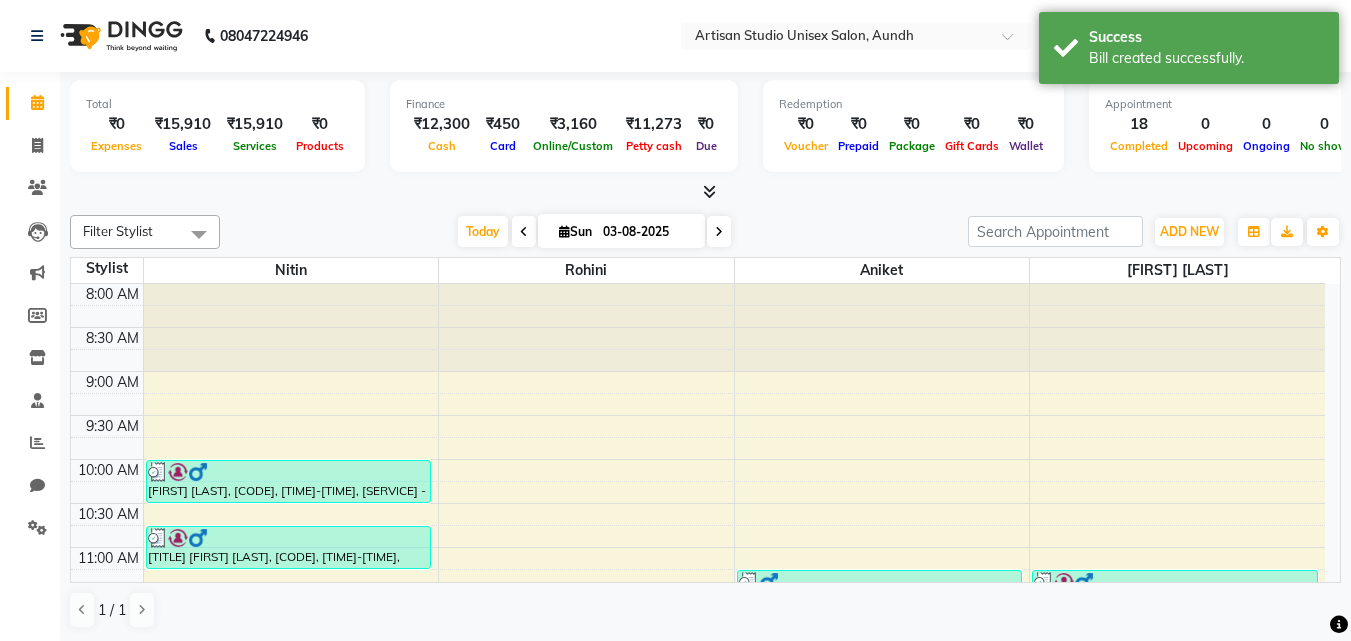 click at bounding box center [709, 191] 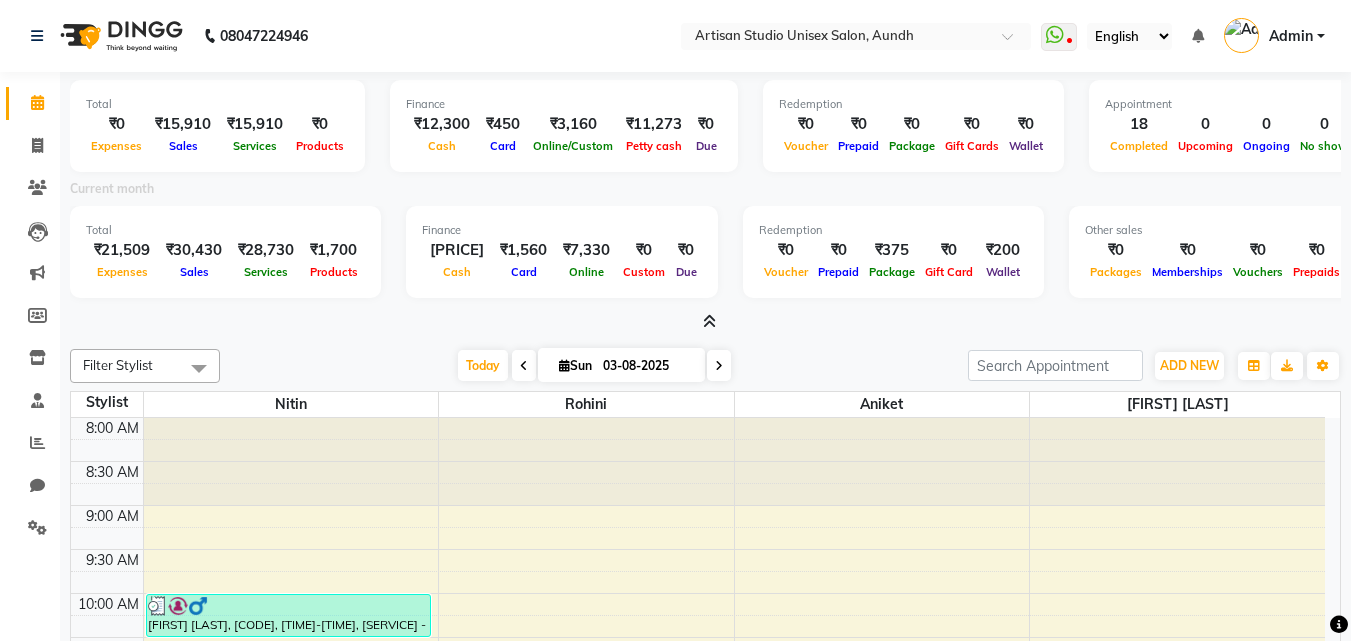 click at bounding box center (709, 321) 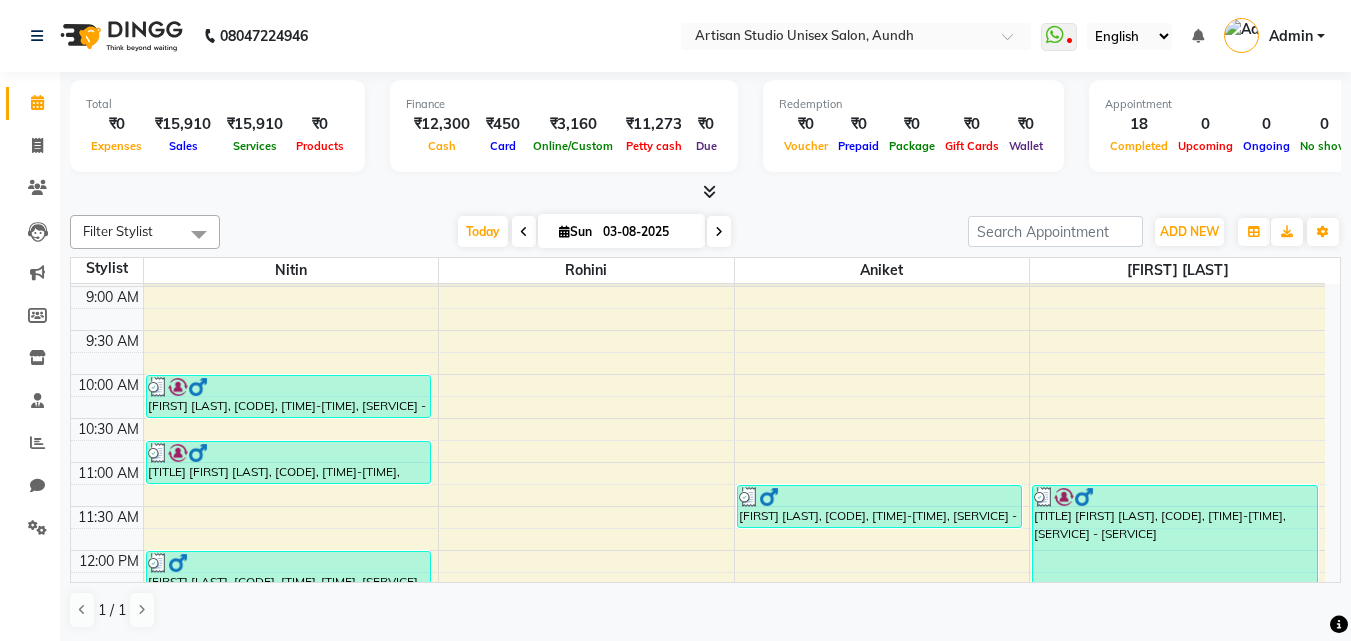 scroll, scrollTop: 200, scrollLeft: 0, axis: vertical 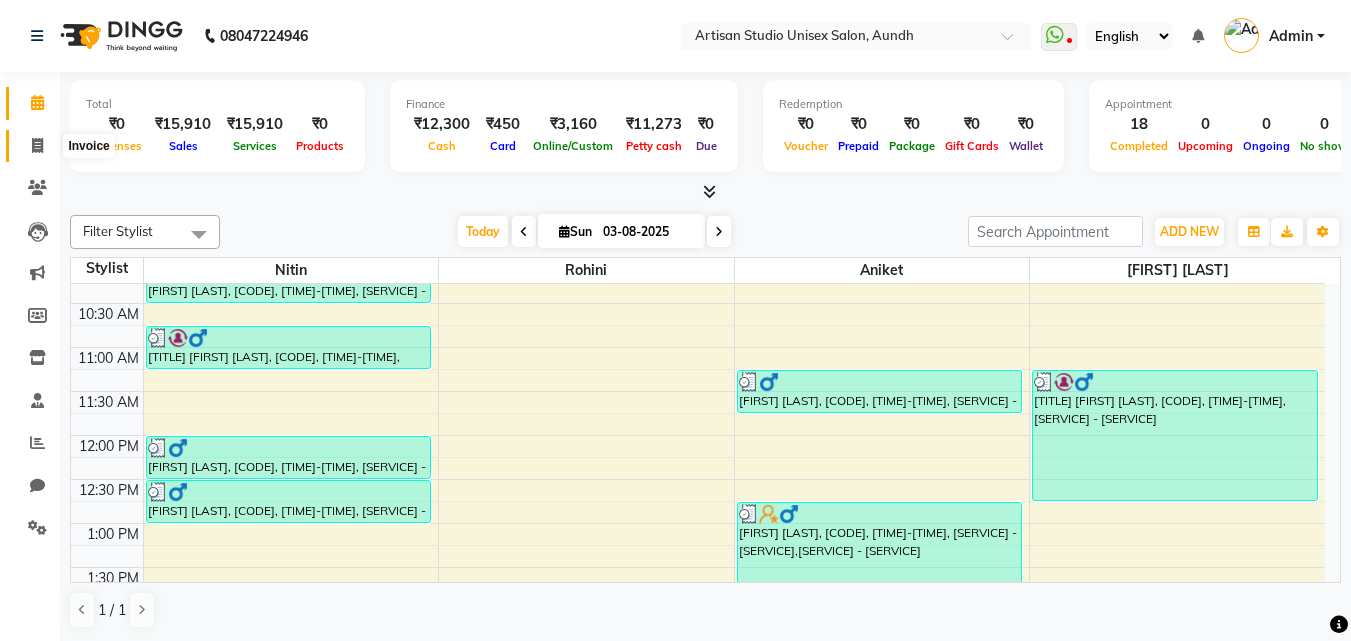 click 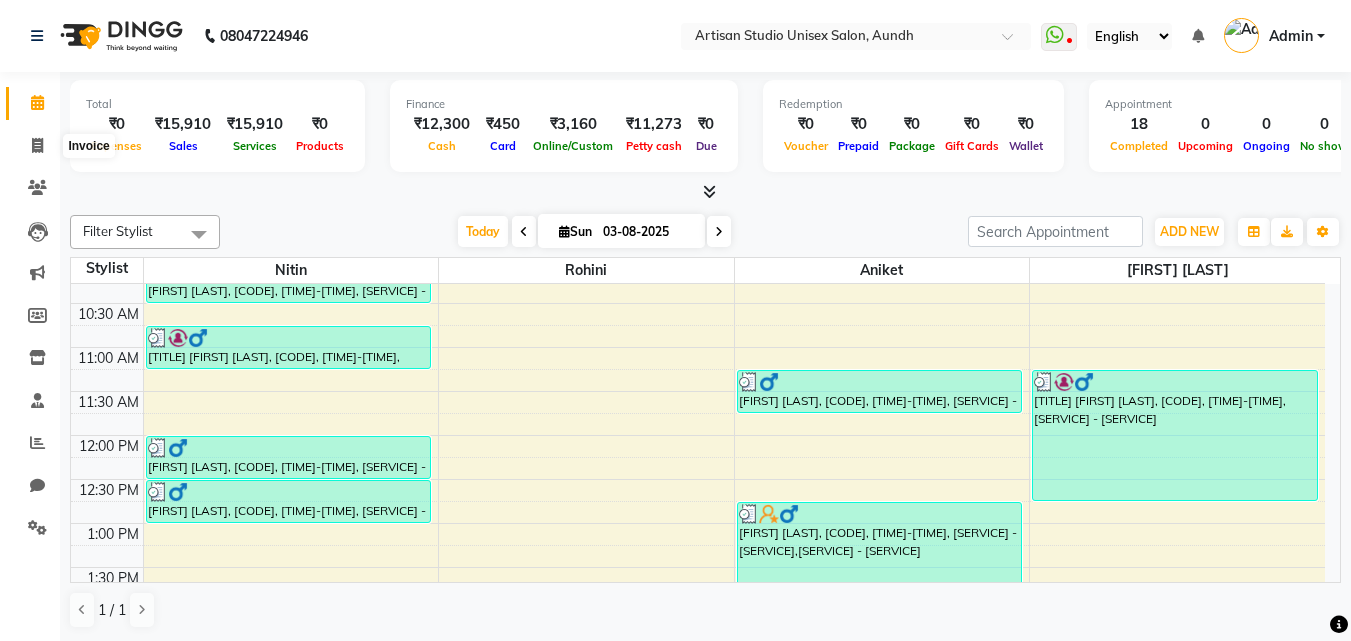 select on "4913" 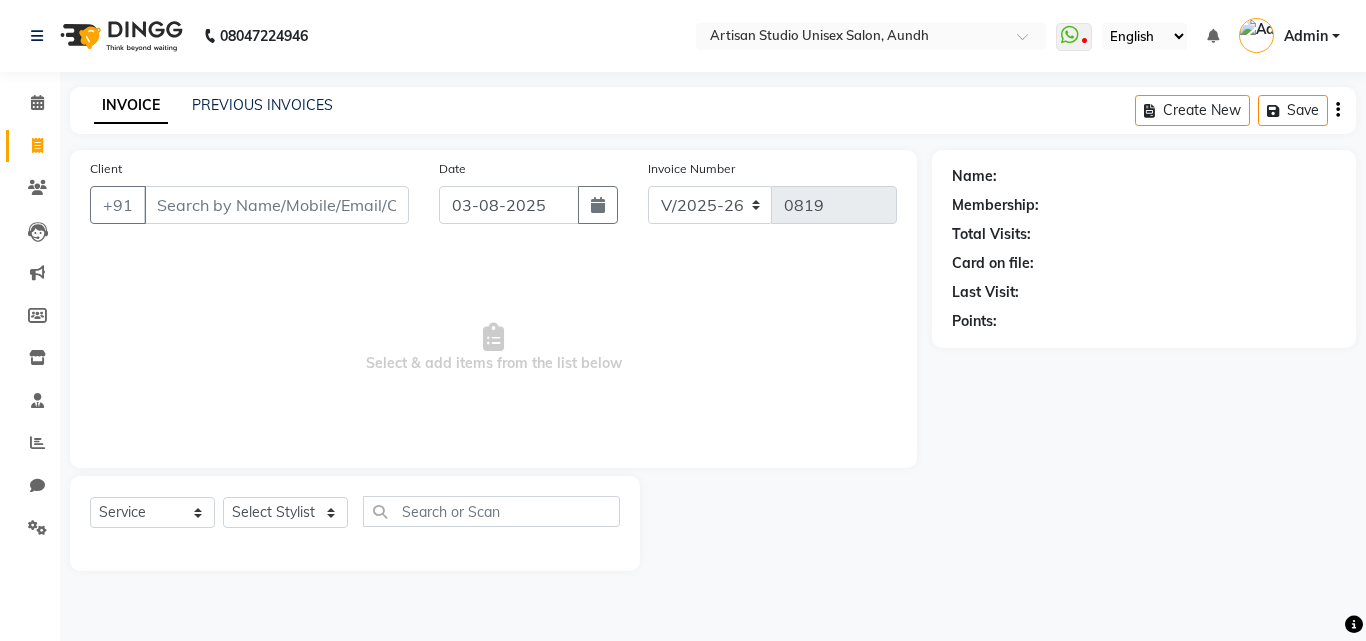 click on "Client" at bounding box center (276, 205) 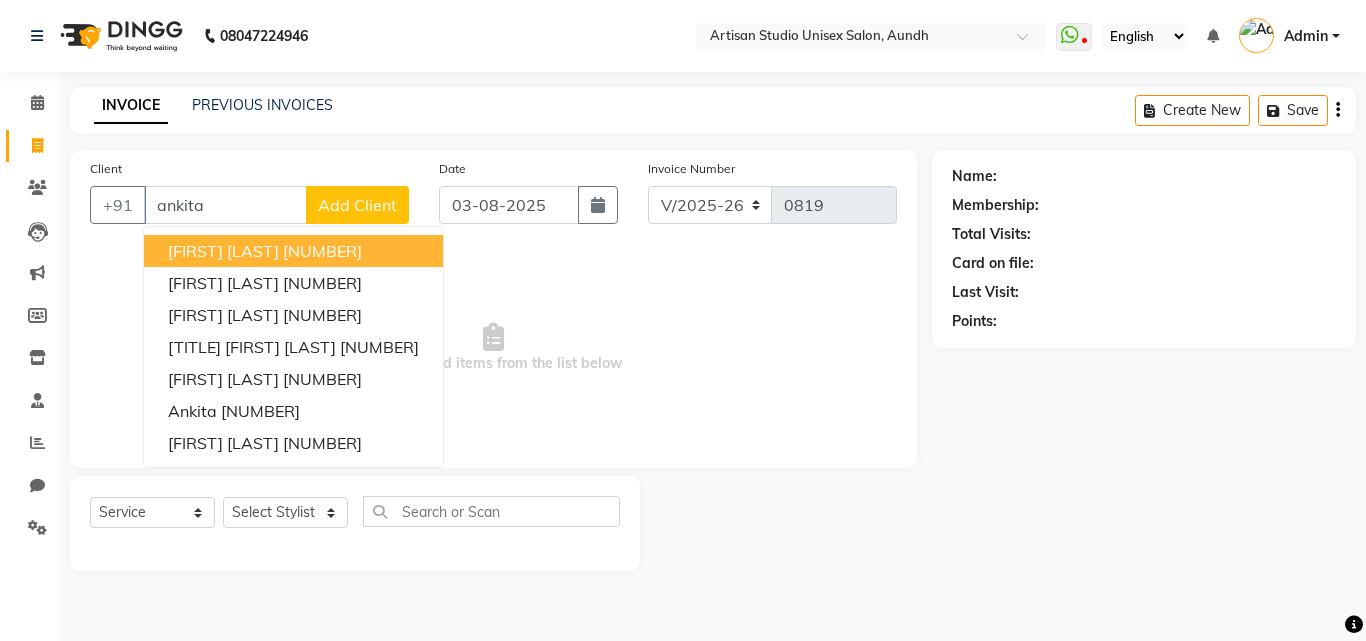 click on "[NUMBER]" at bounding box center (322, 251) 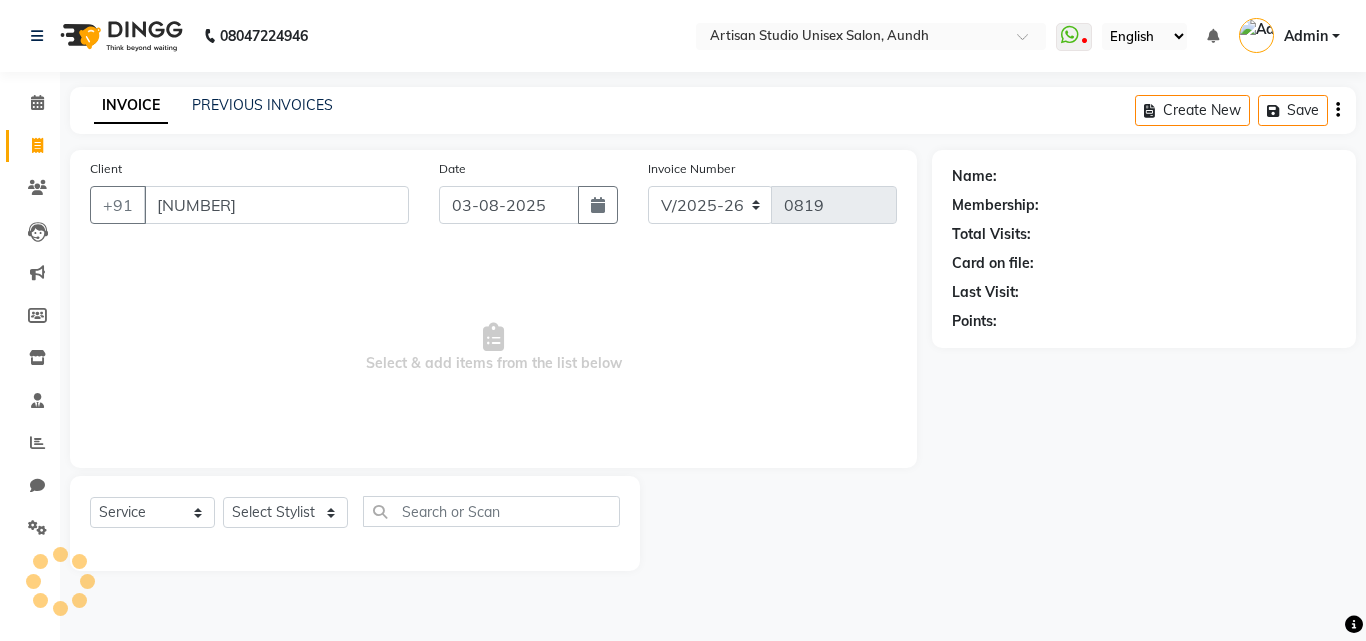 type on "[NUMBER]" 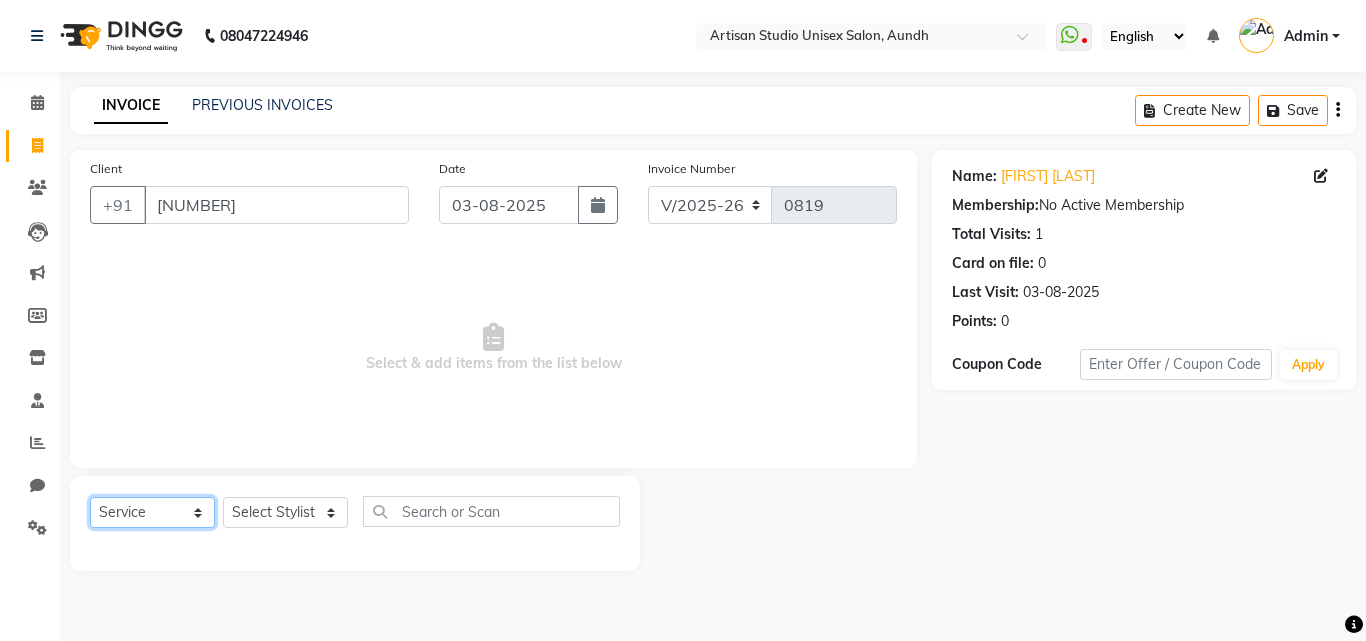 click on "Select  Service  Product  Membership  Package Voucher Prepaid Gift Card" 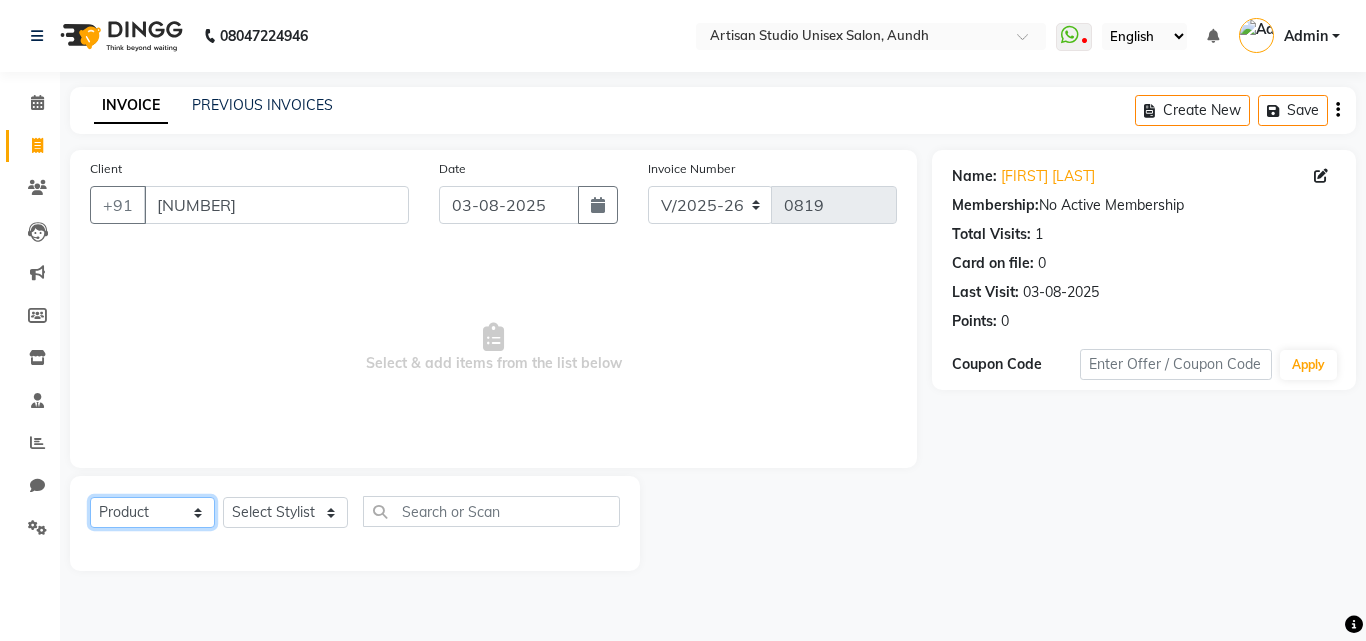 click on "Select  Service  Product  Membership  Package Voucher Prepaid Gift Card" 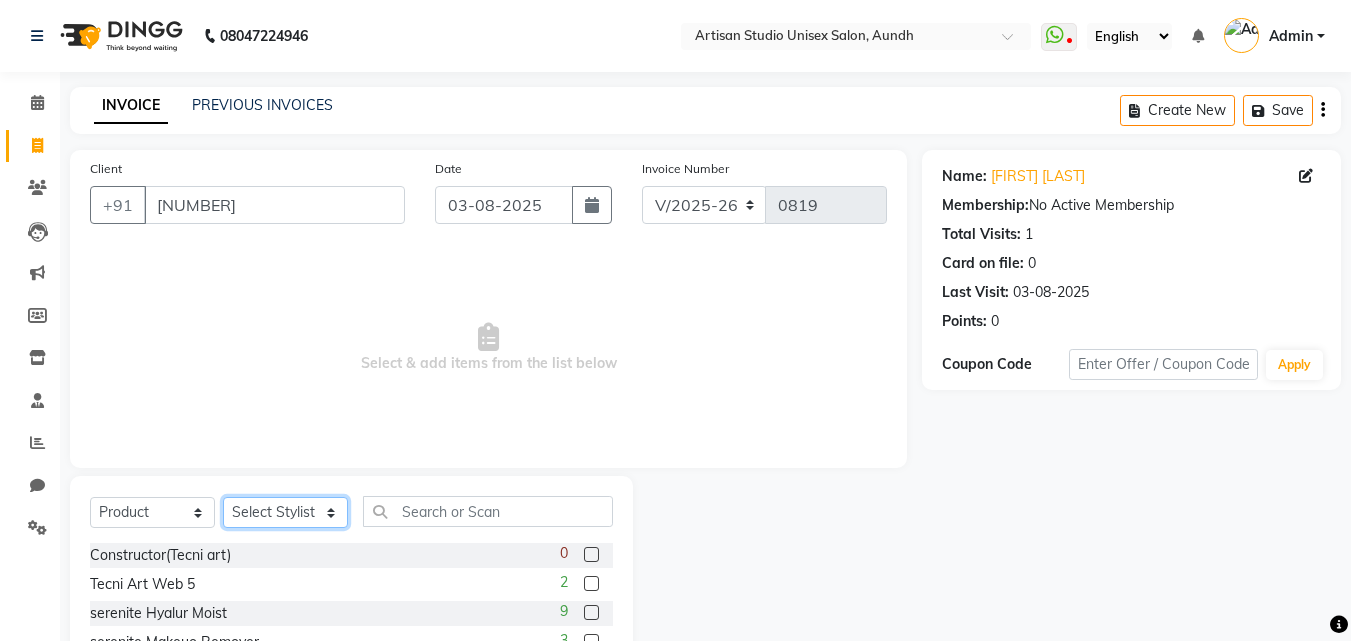 click on "Select Stylist [FIRST] [LAST] [FIRST] [LAST] [FIRST]" 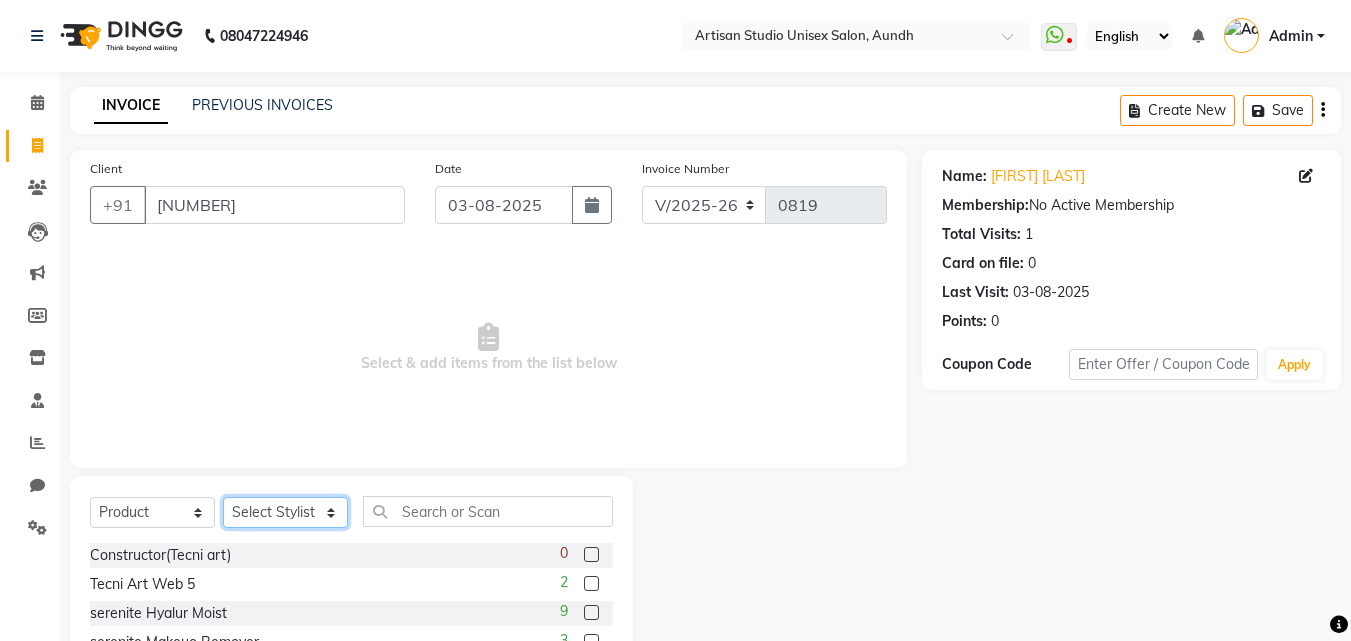 select on "31468" 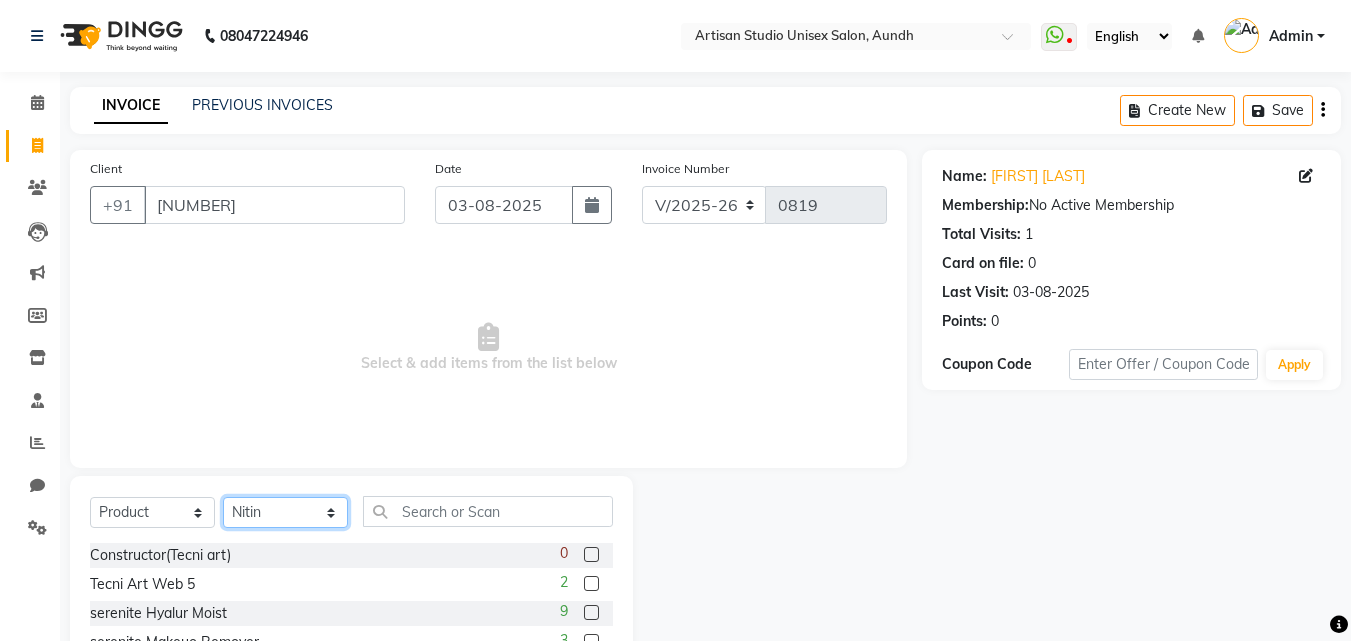 click on "Select Stylist [FIRST] [LAST] [FIRST] [LAST] [FIRST]" 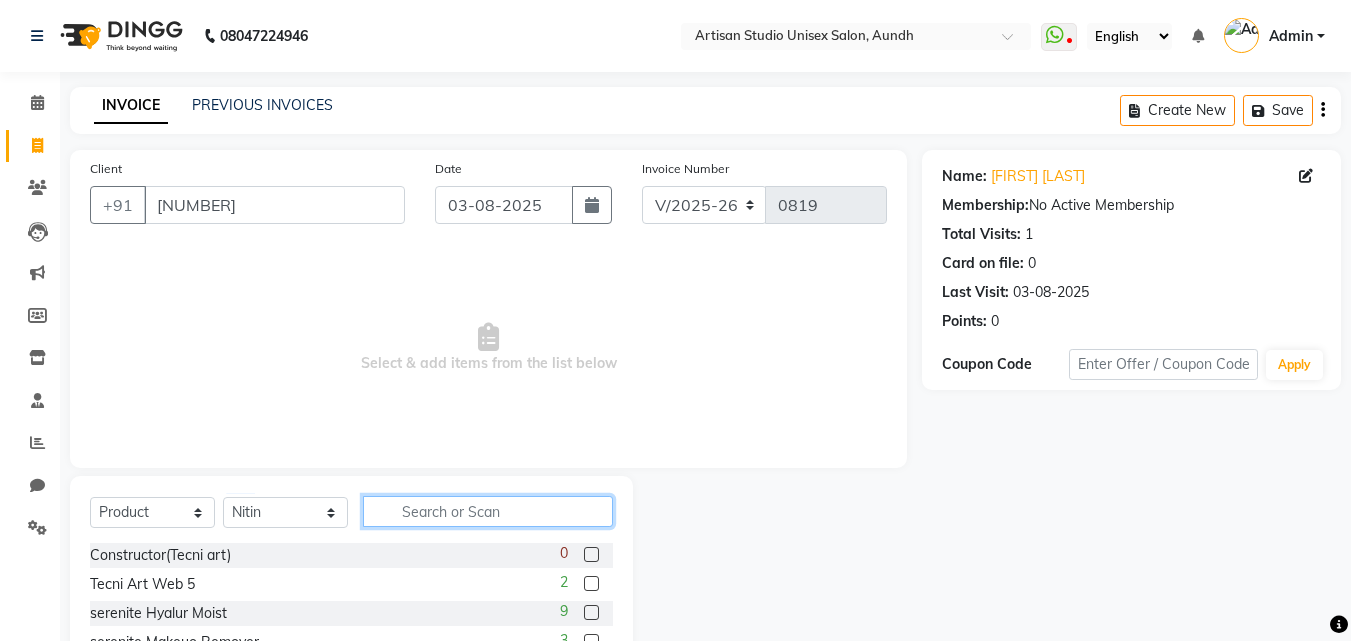 click 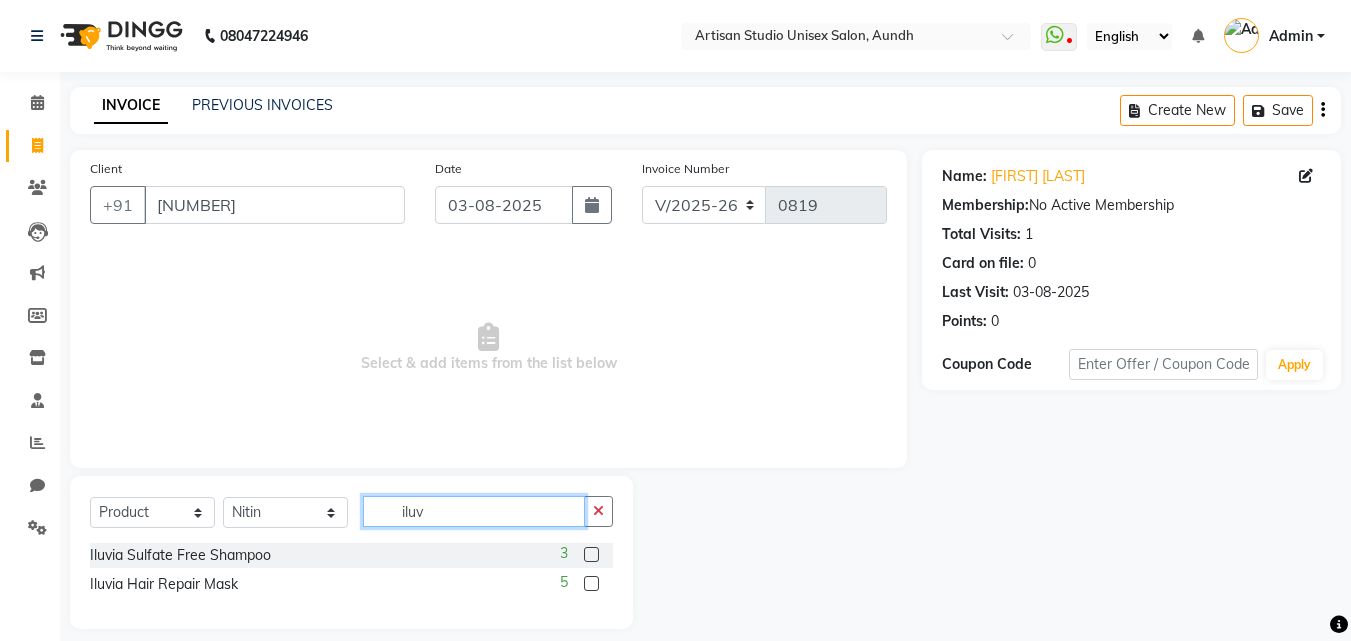 type on "iluv" 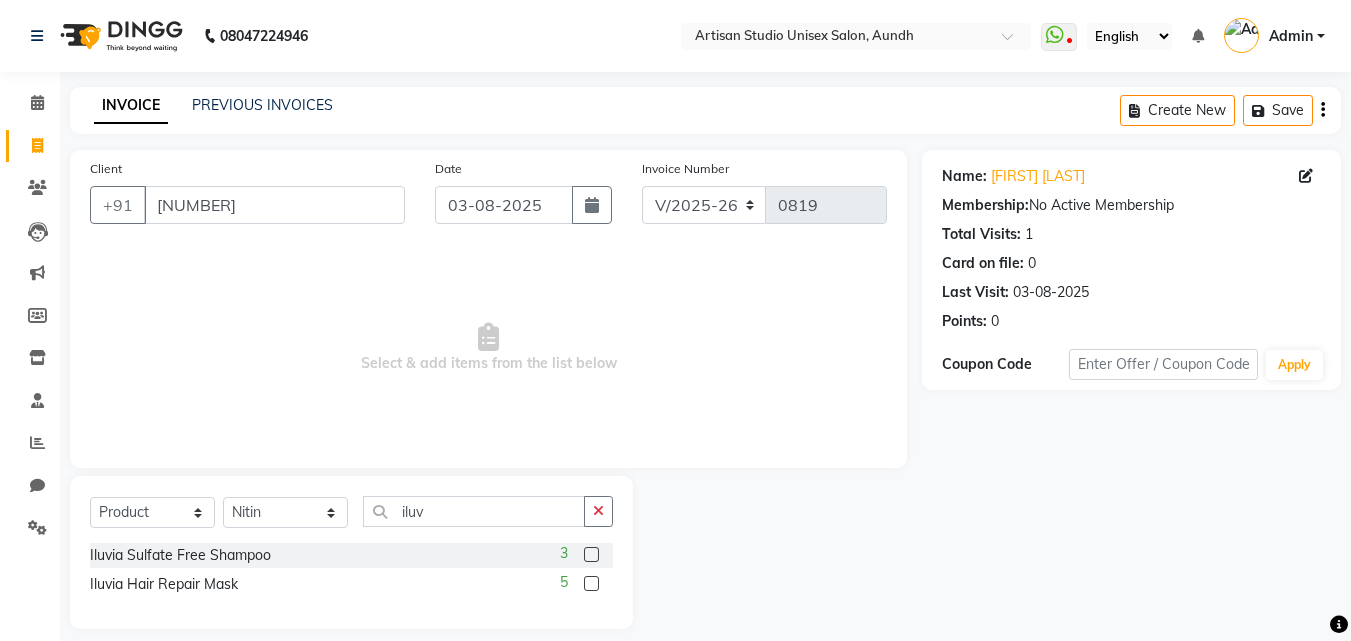 click 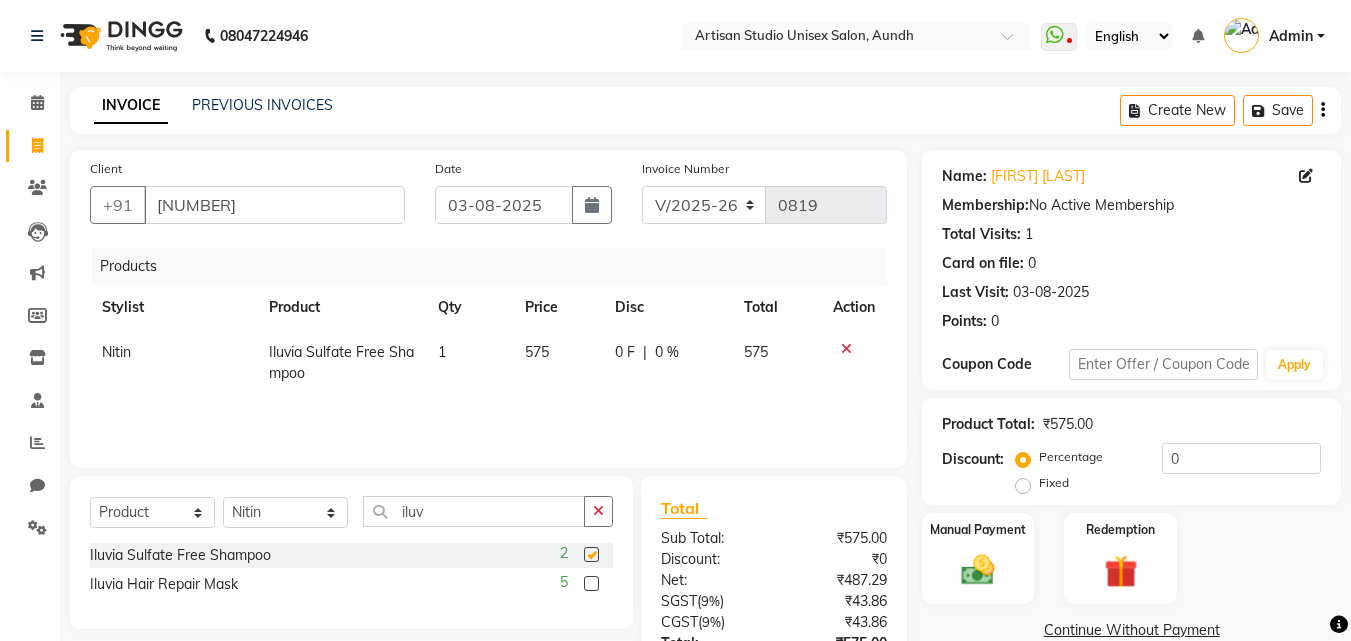 checkbox on "false" 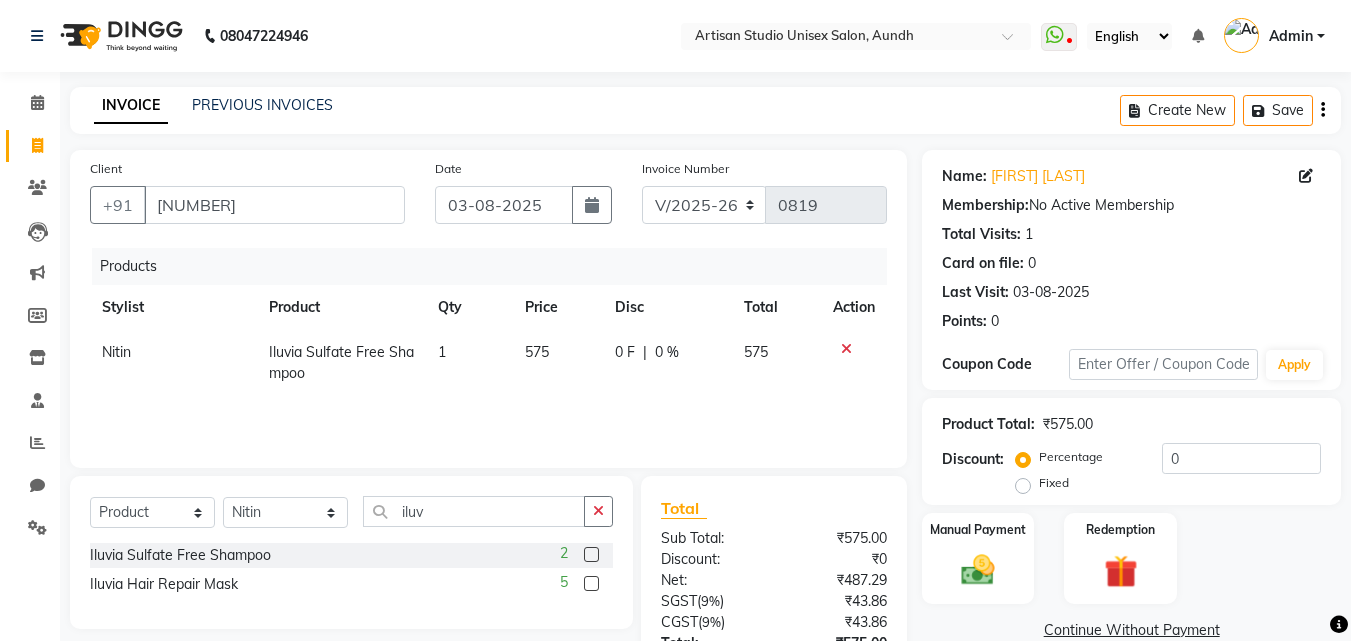 click 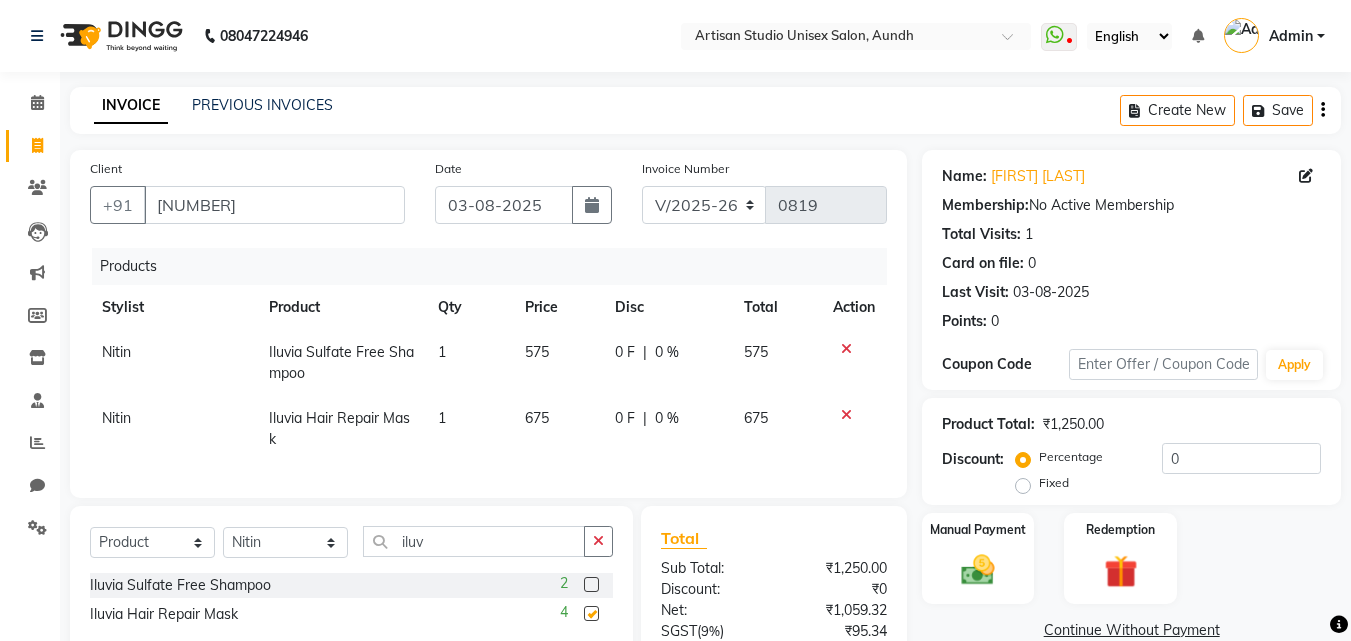 checkbox on "false" 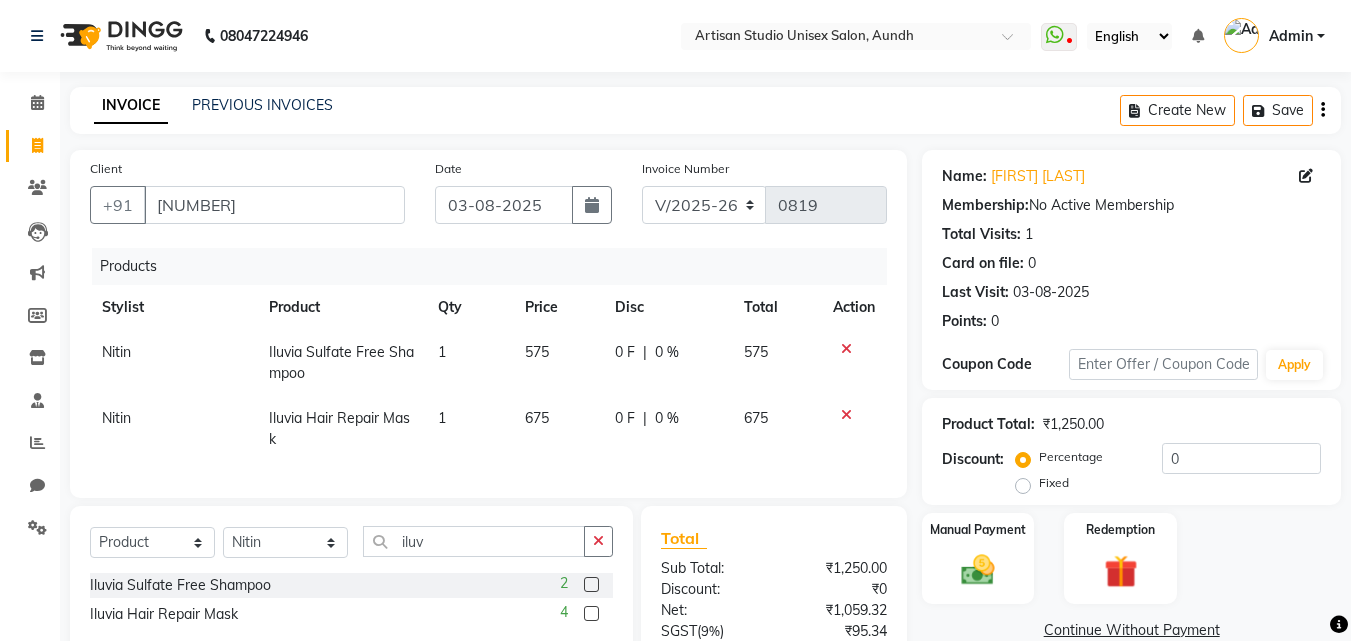 scroll, scrollTop: 183, scrollLeft: 0, axis: vertical 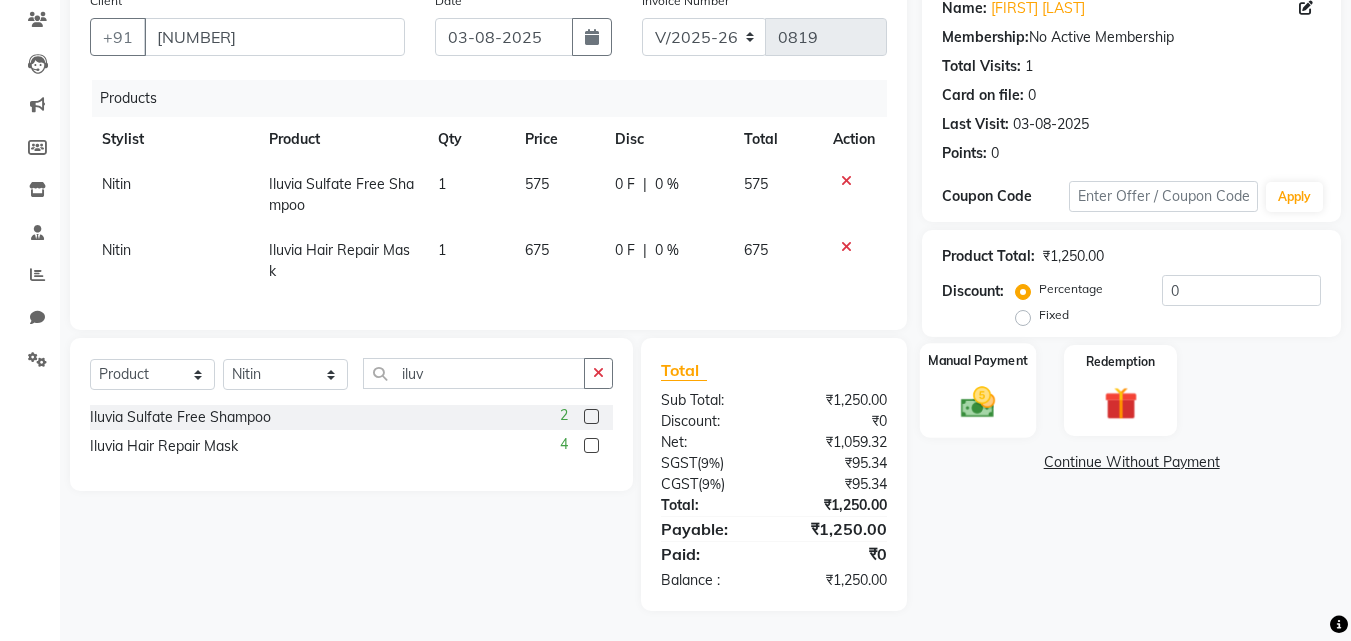 click on "Manual Payment" 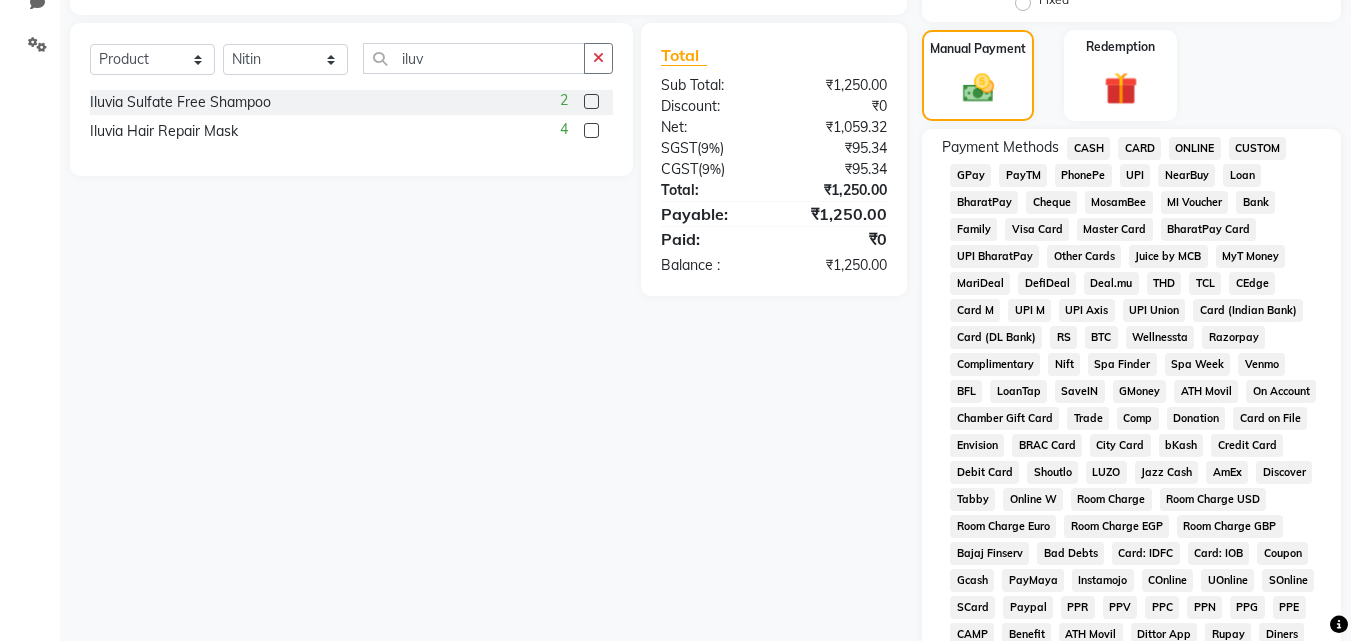 scroll, scrollTop: 755, scrollLeft: 0, axis: vertical 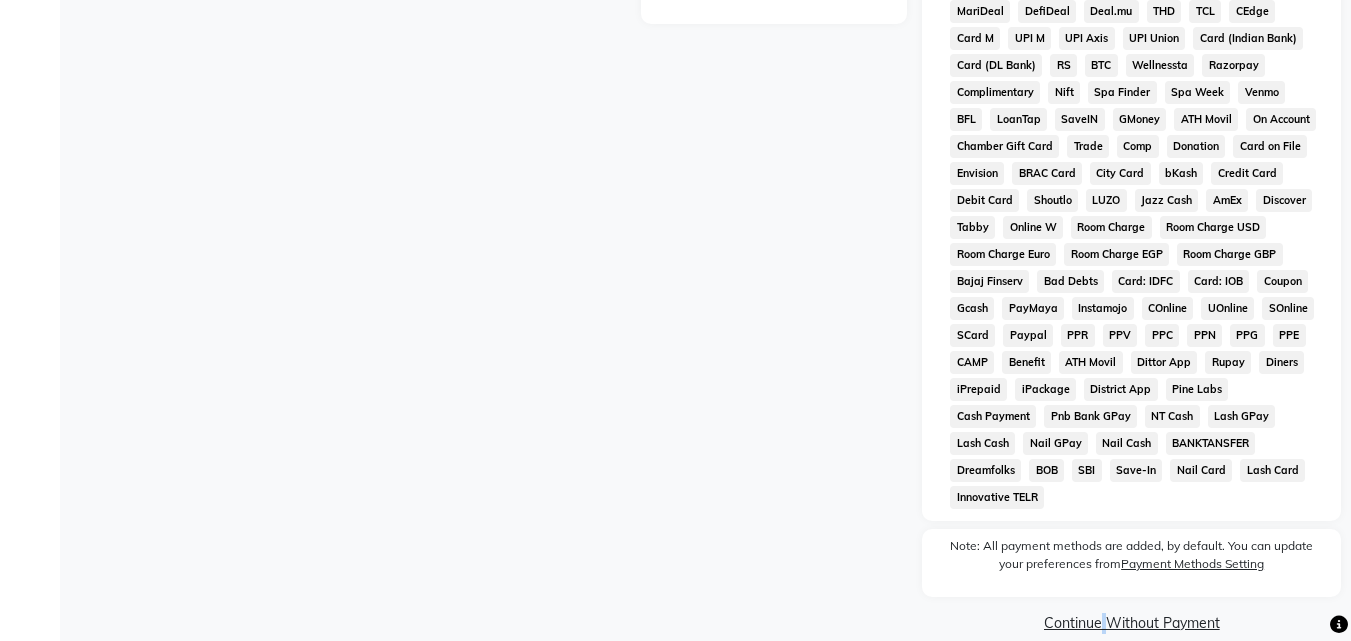 click on "Continue Without Payment" 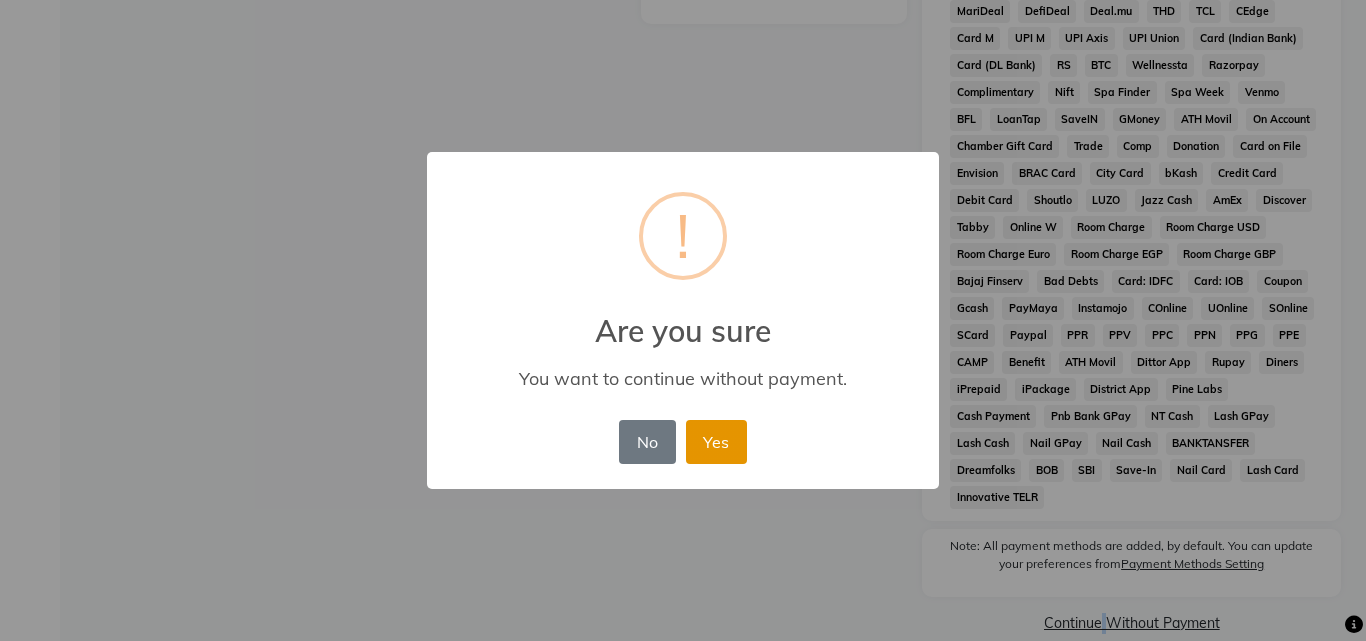click on "Yes" at bounding box center (716, 442) 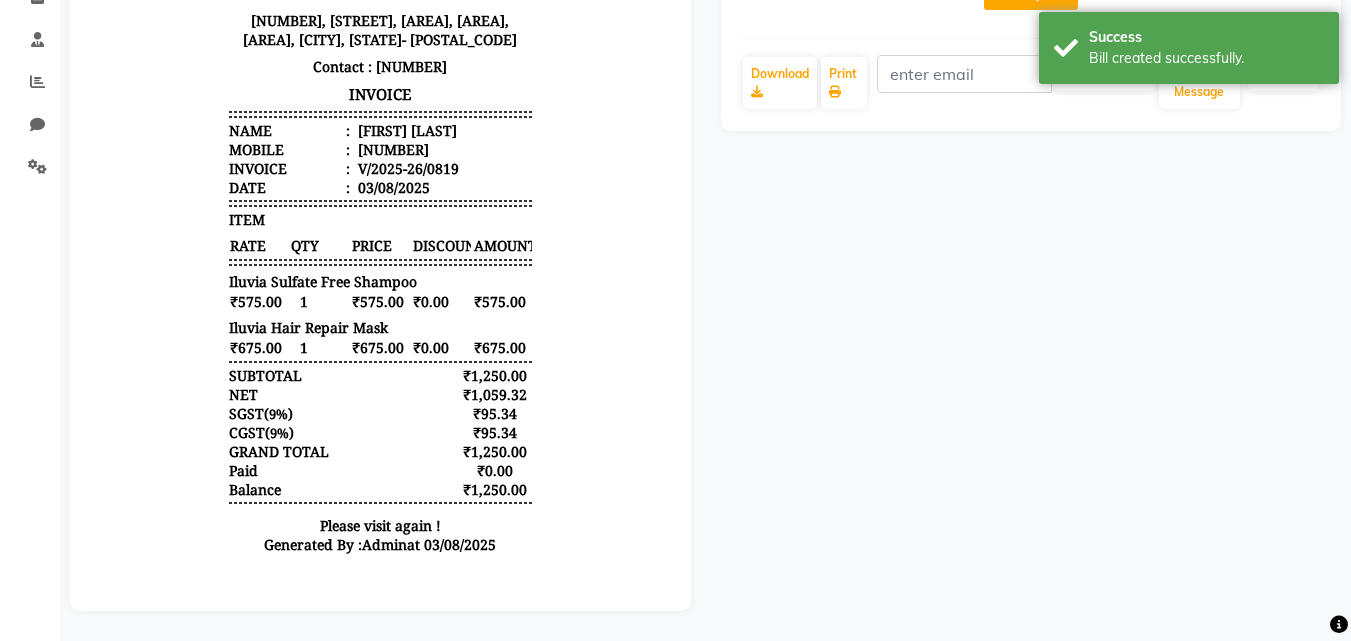scroll, scrollTop: 0, scrollLeft: 0, axis: both 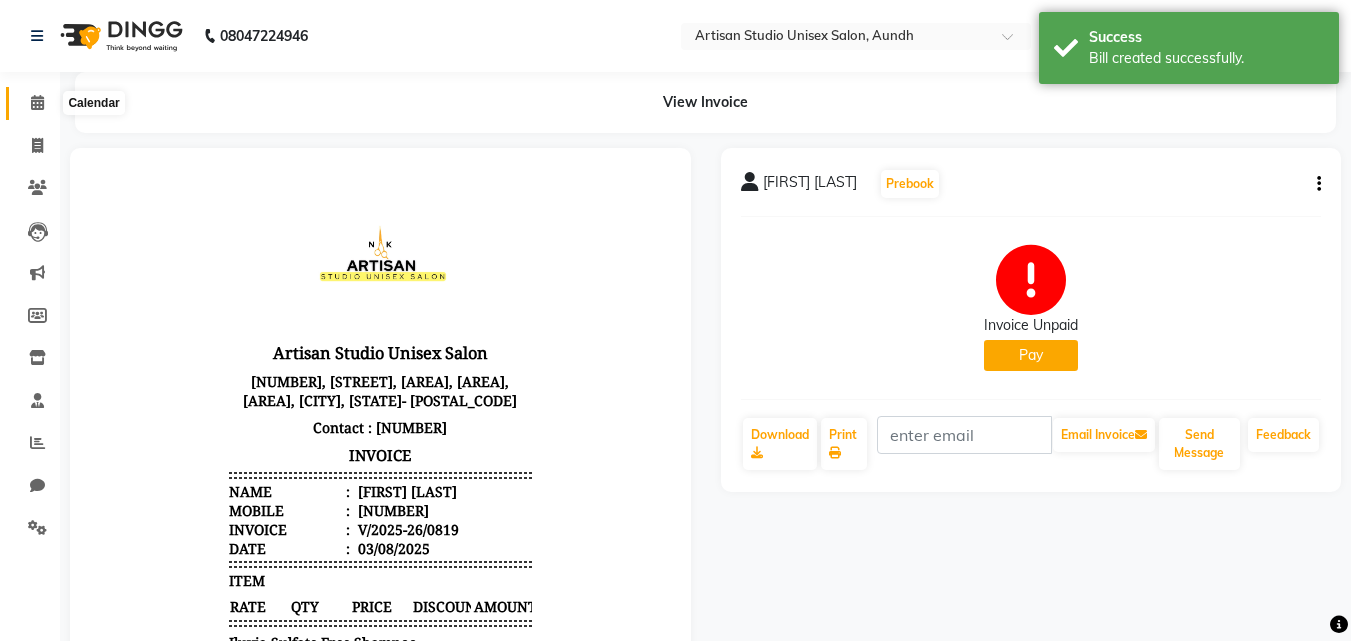 click 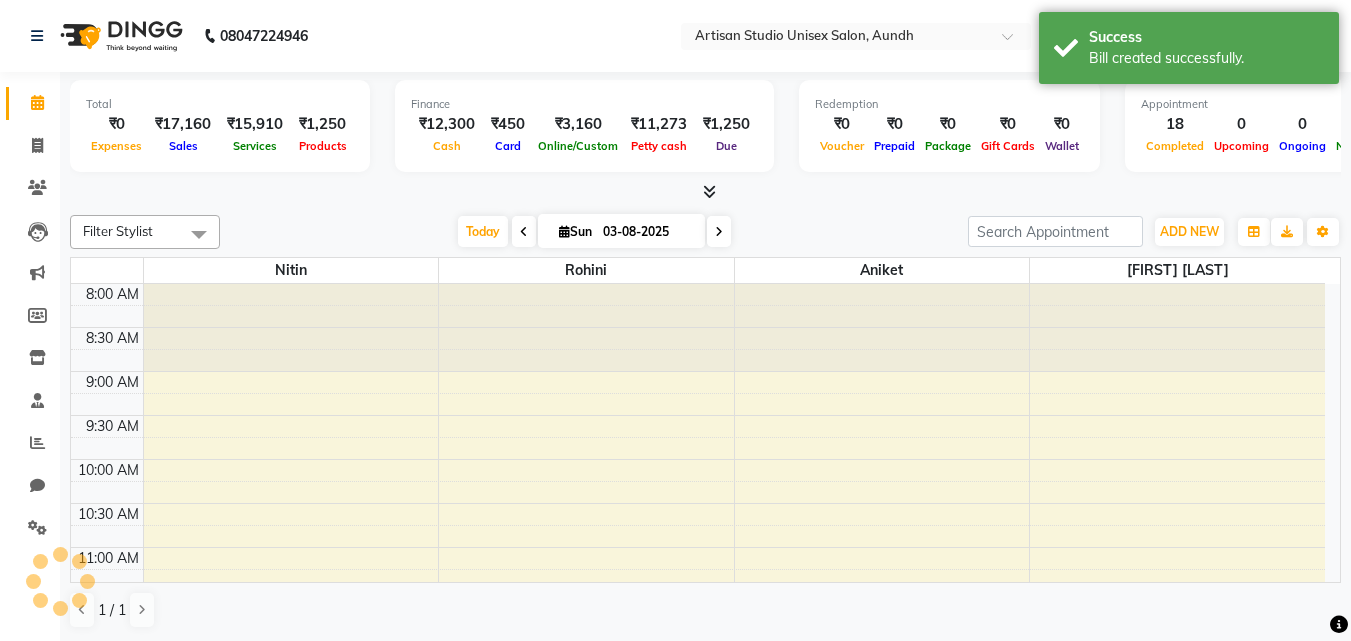 scroll, scrollTop: 0, scrollLeft: 0, axis: both 